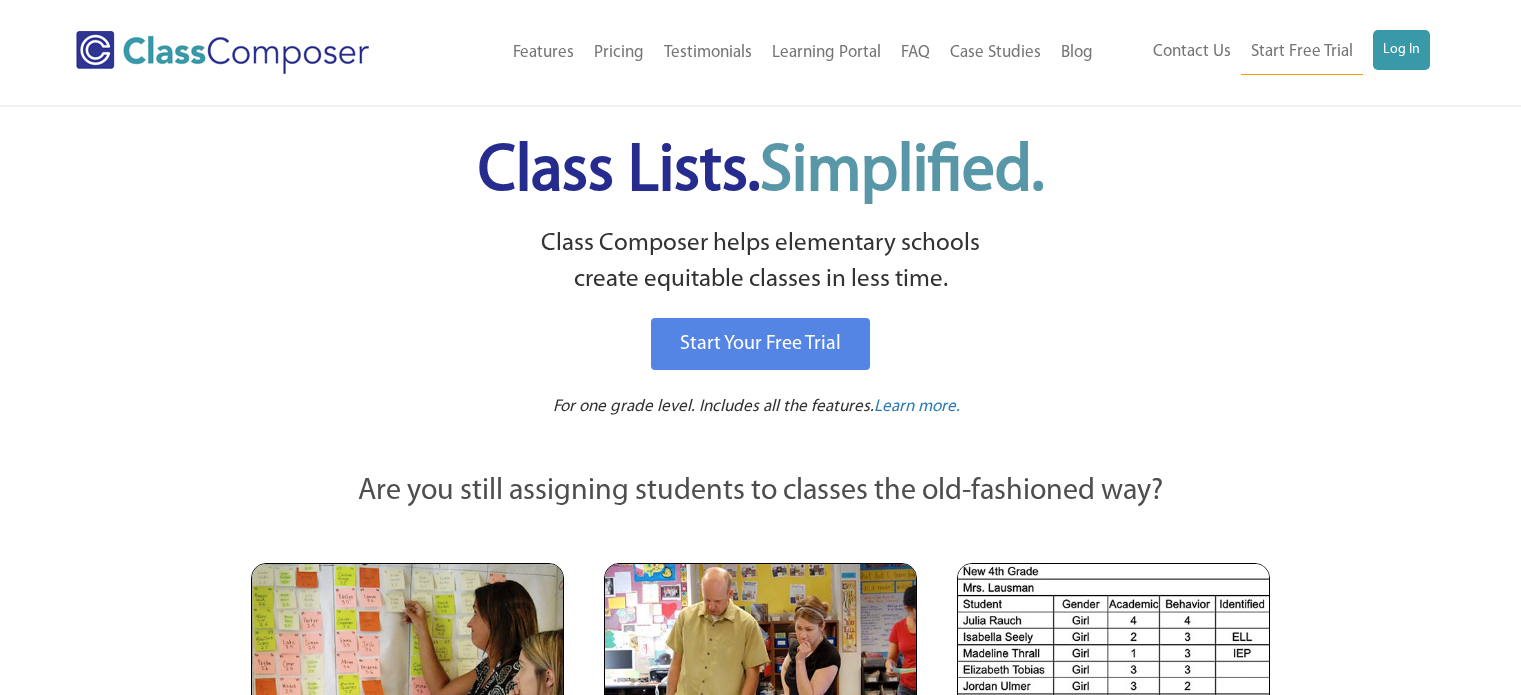 scroll, scrollTop: 0, scrollLeft: 0, axis: both 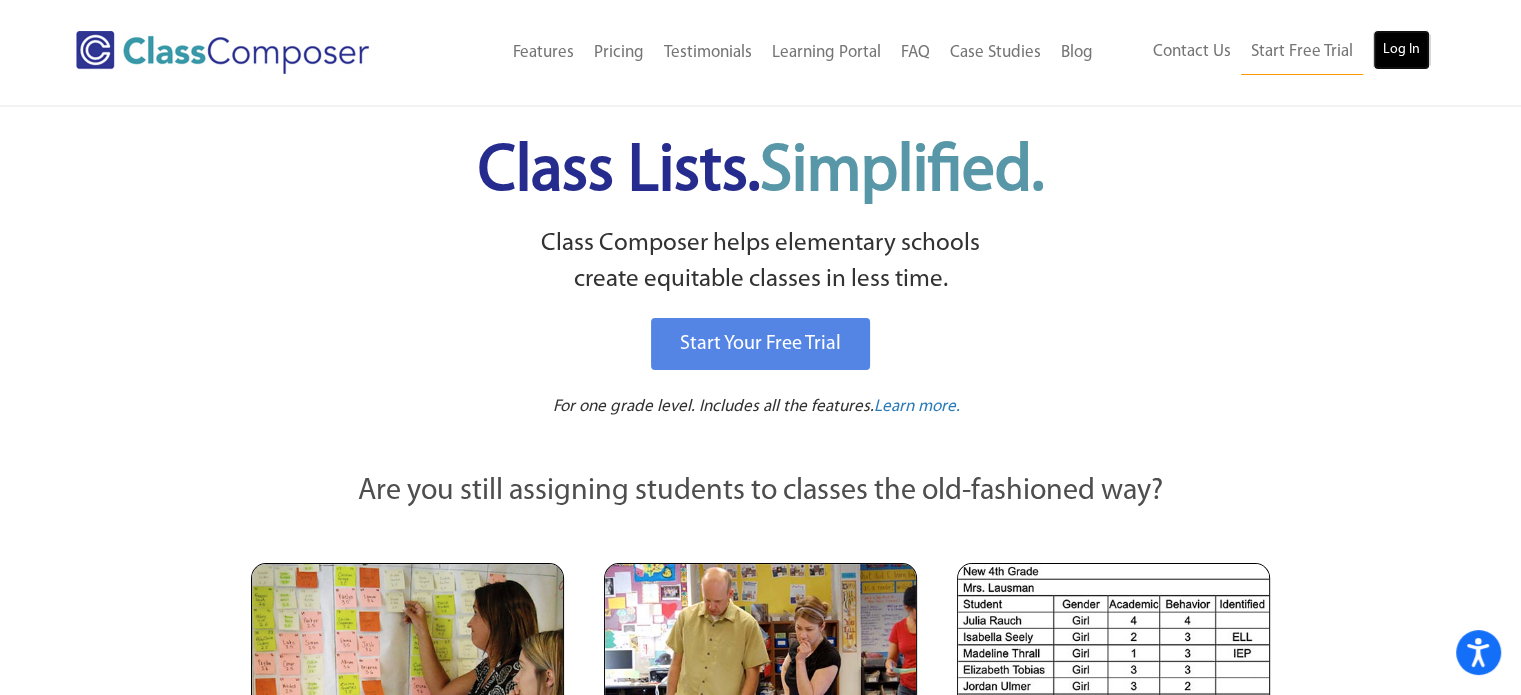 click on "Log In" at bounding box center (1401, 50) 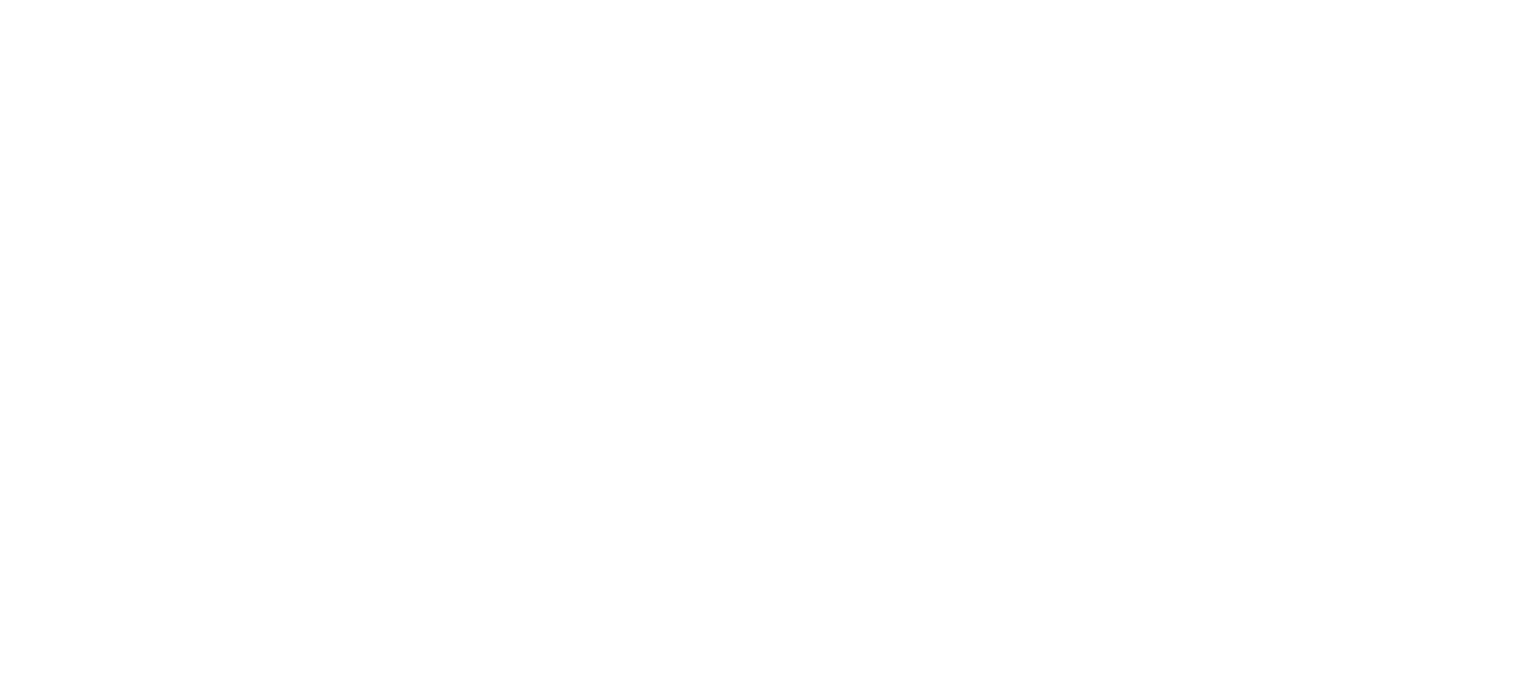 scroll, scrollTop: 0, scrollLeft: 0, axis: both 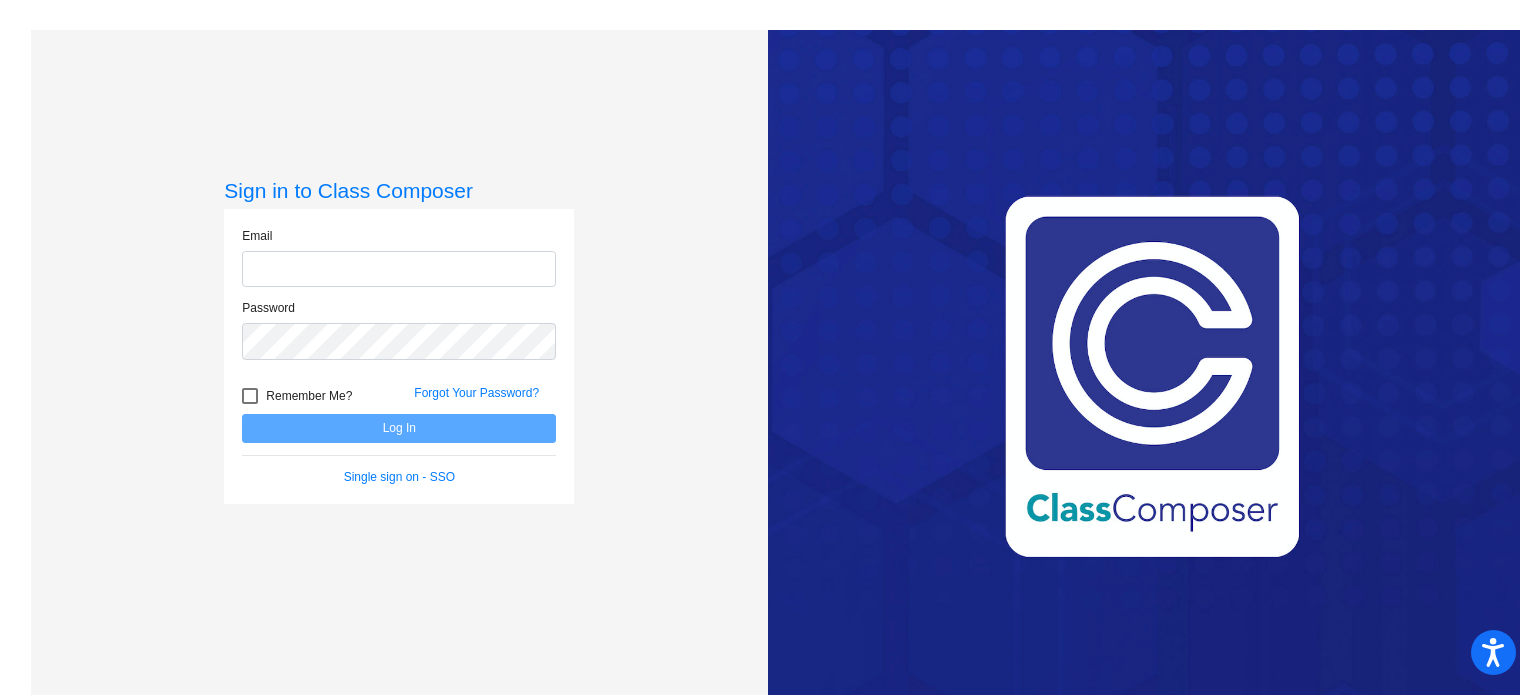 type on "[PERSON_NAME][EMAIL_ADDRESS][PERSON_NAME][DOMAIN_NAME]" 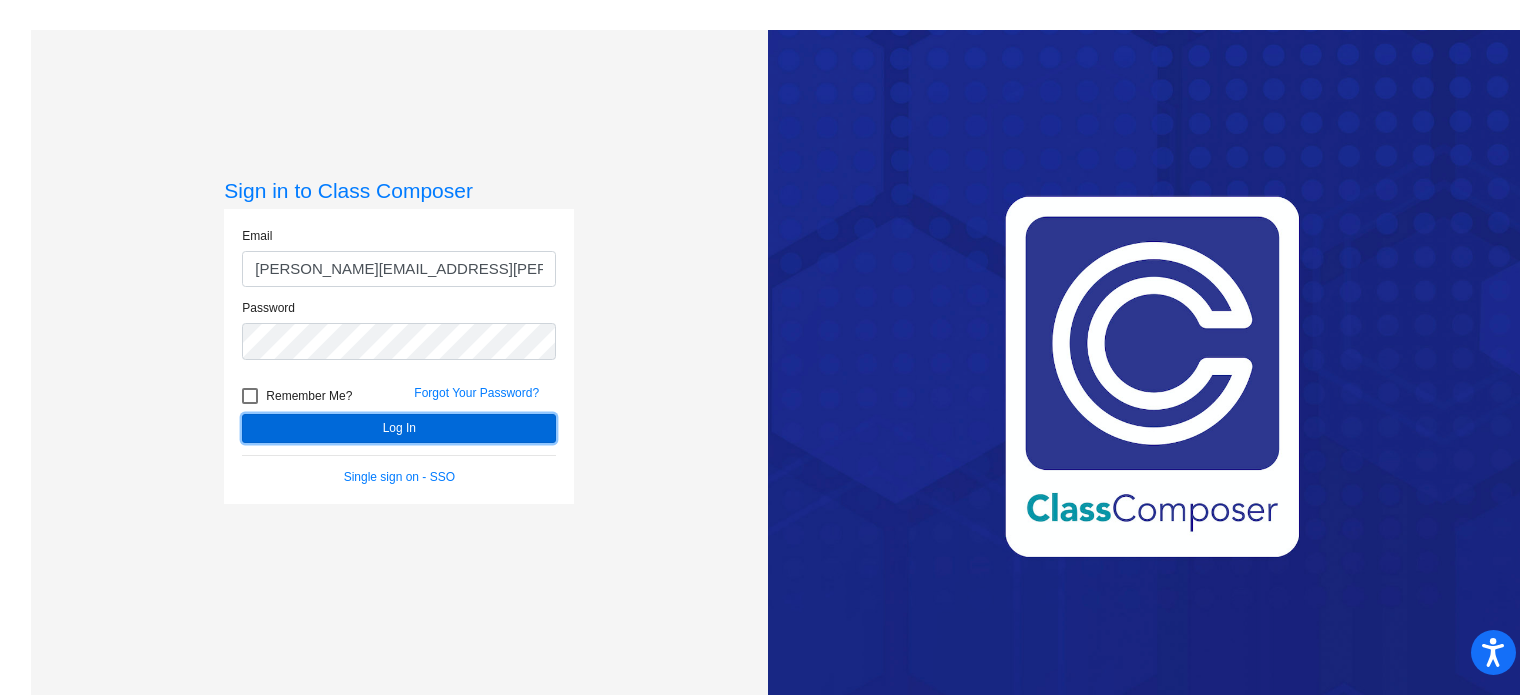 click on "Log In" 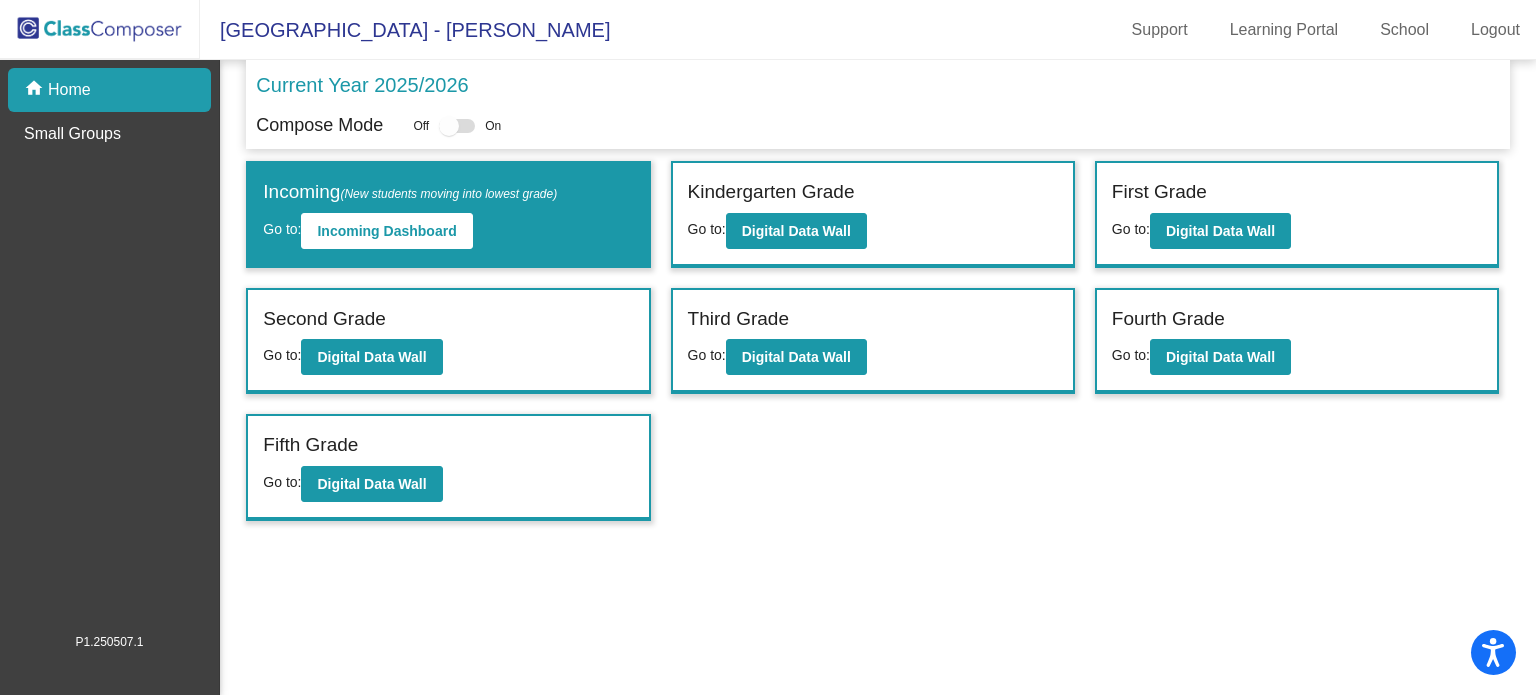 drag, startPoint x: 1039, startPoint y: 565, endPoint x: 894, endPoint y: 513, distance: 154.0422 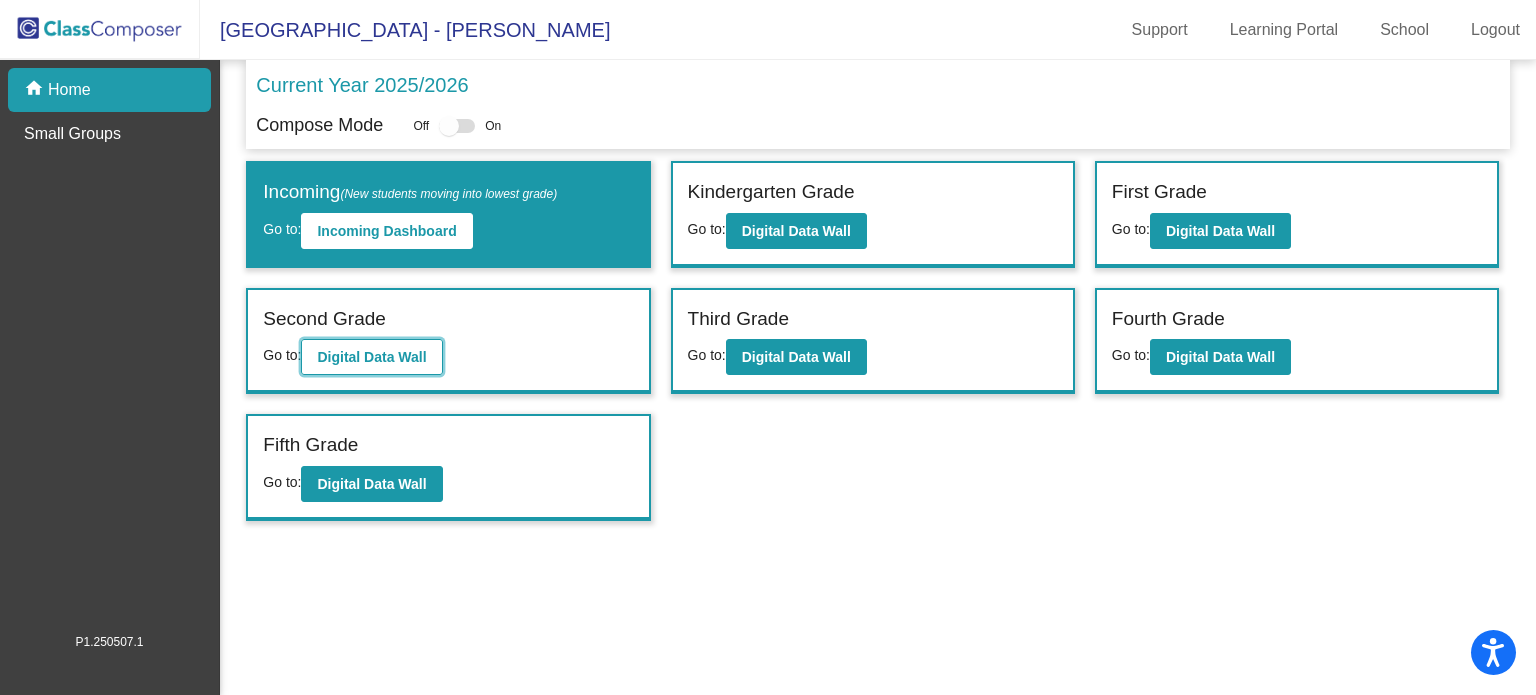 click on "Digital Data Wall" 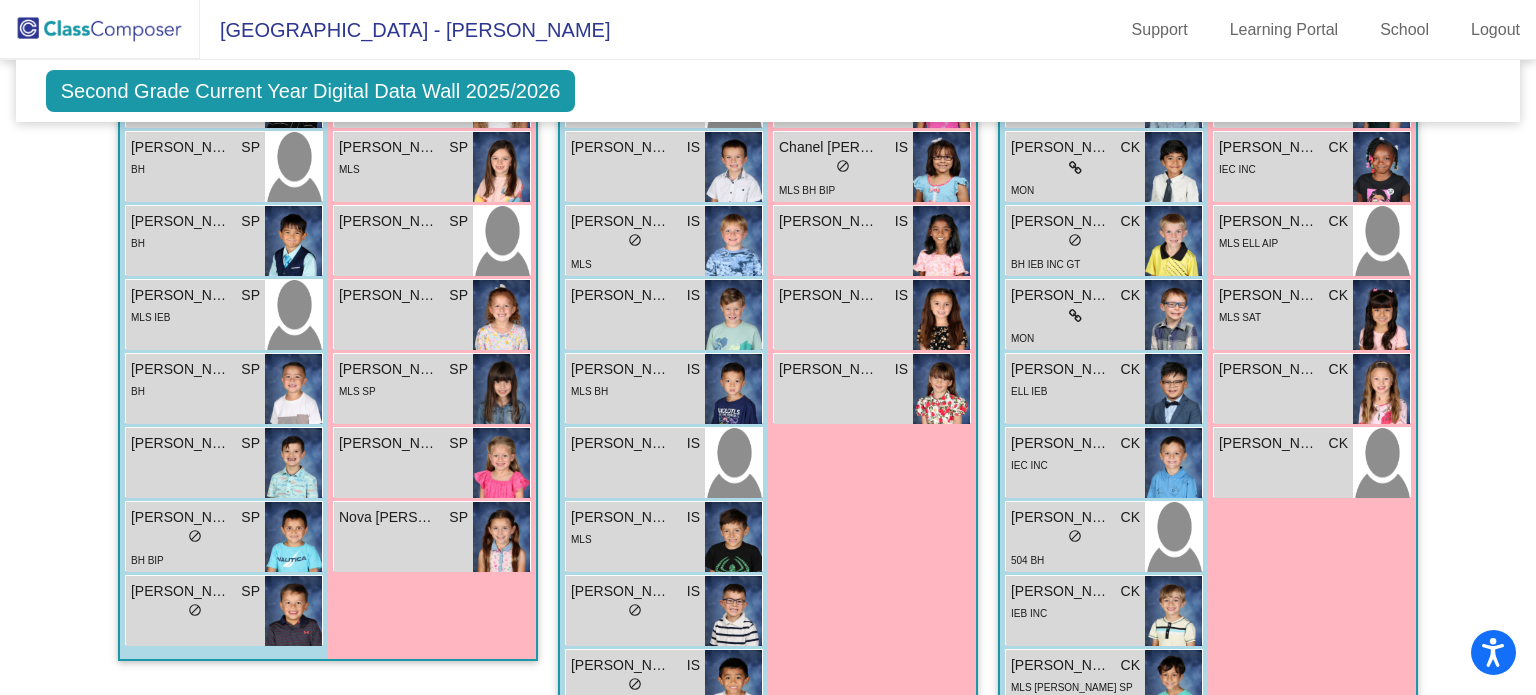 scroll, scrollTop: 821, scrollLeft: 0, axis: vertical 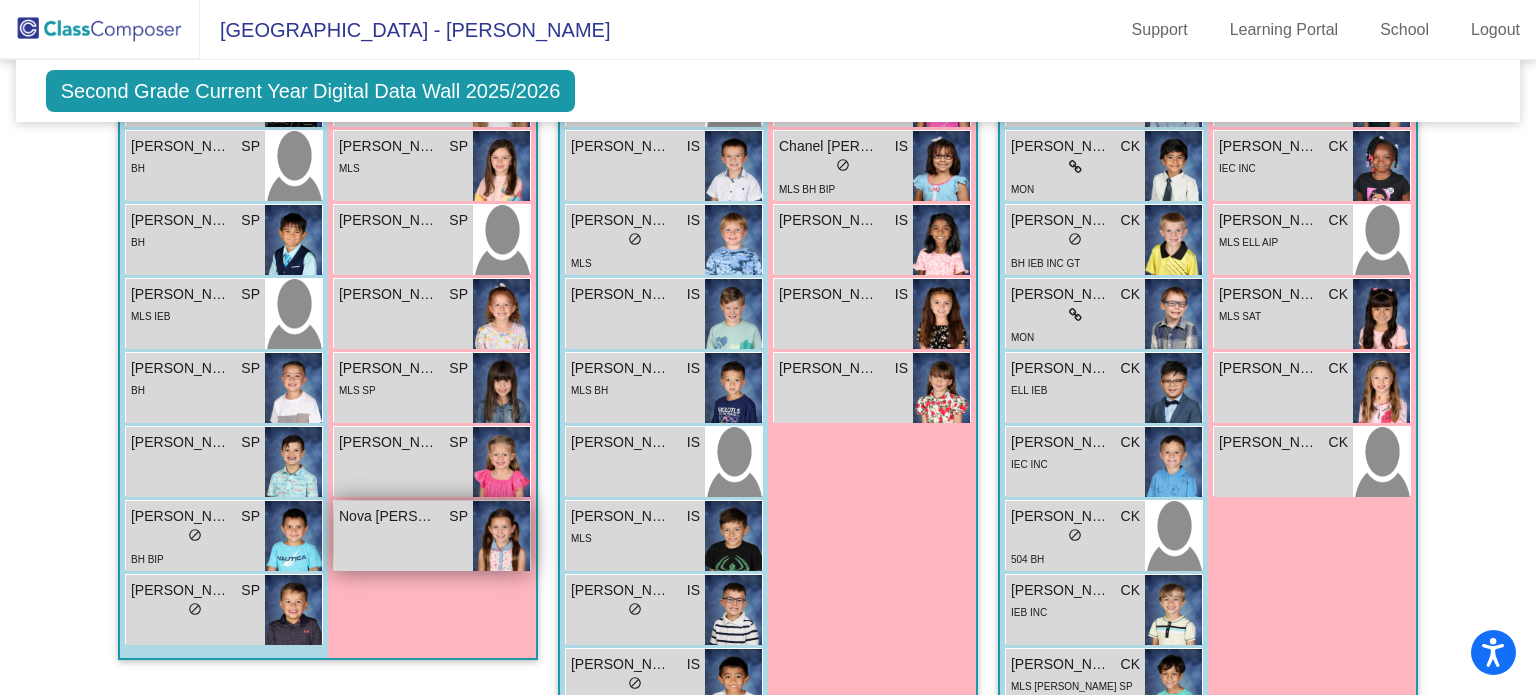 click at bounding box center [501, 536] 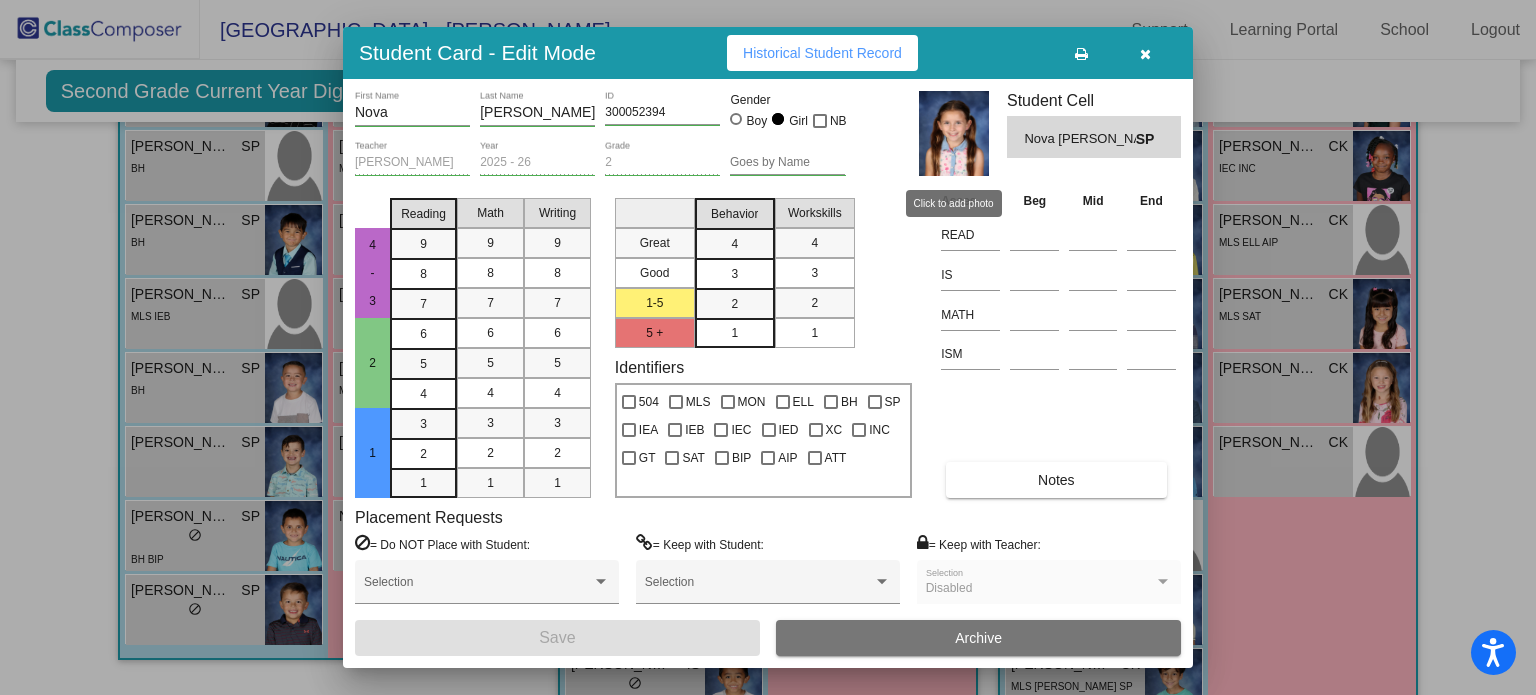 click at bounding box center [954, 133] 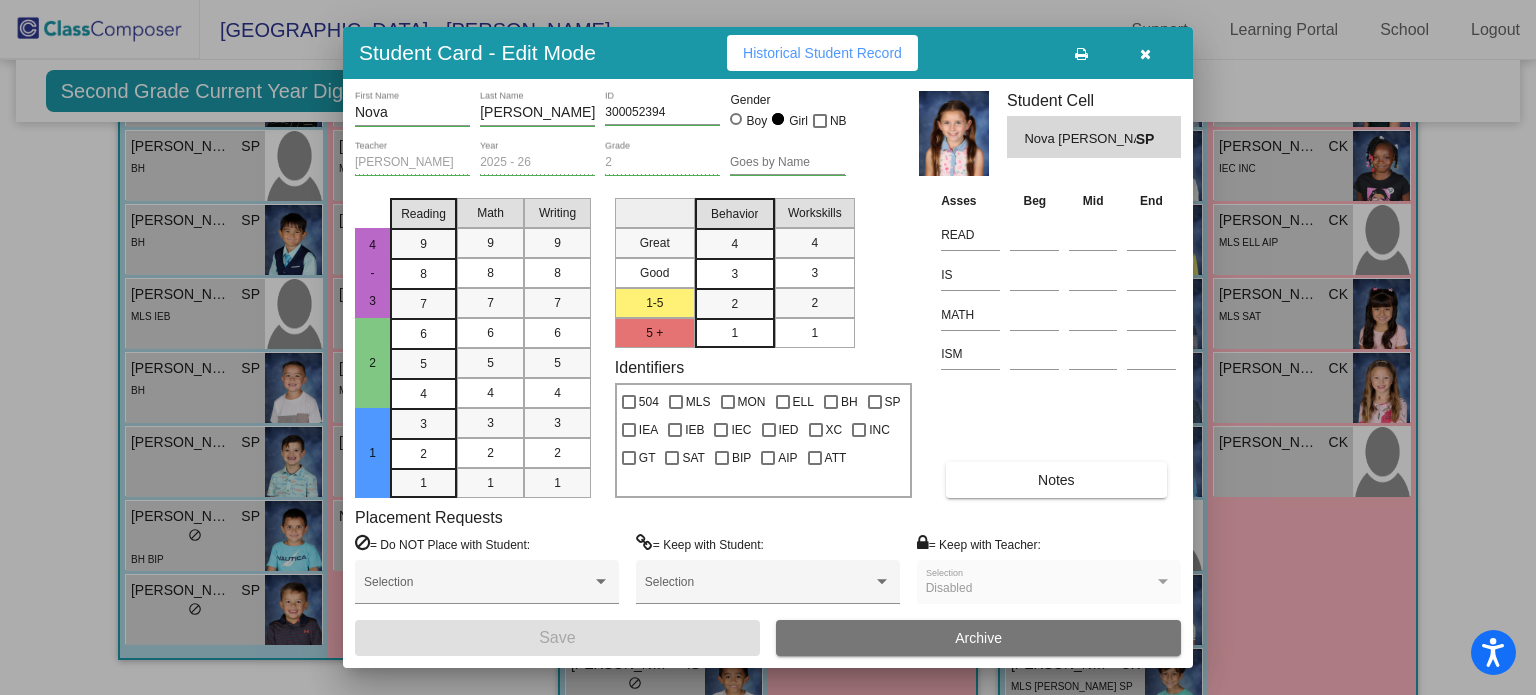 click at bounding box center (1145, 54) 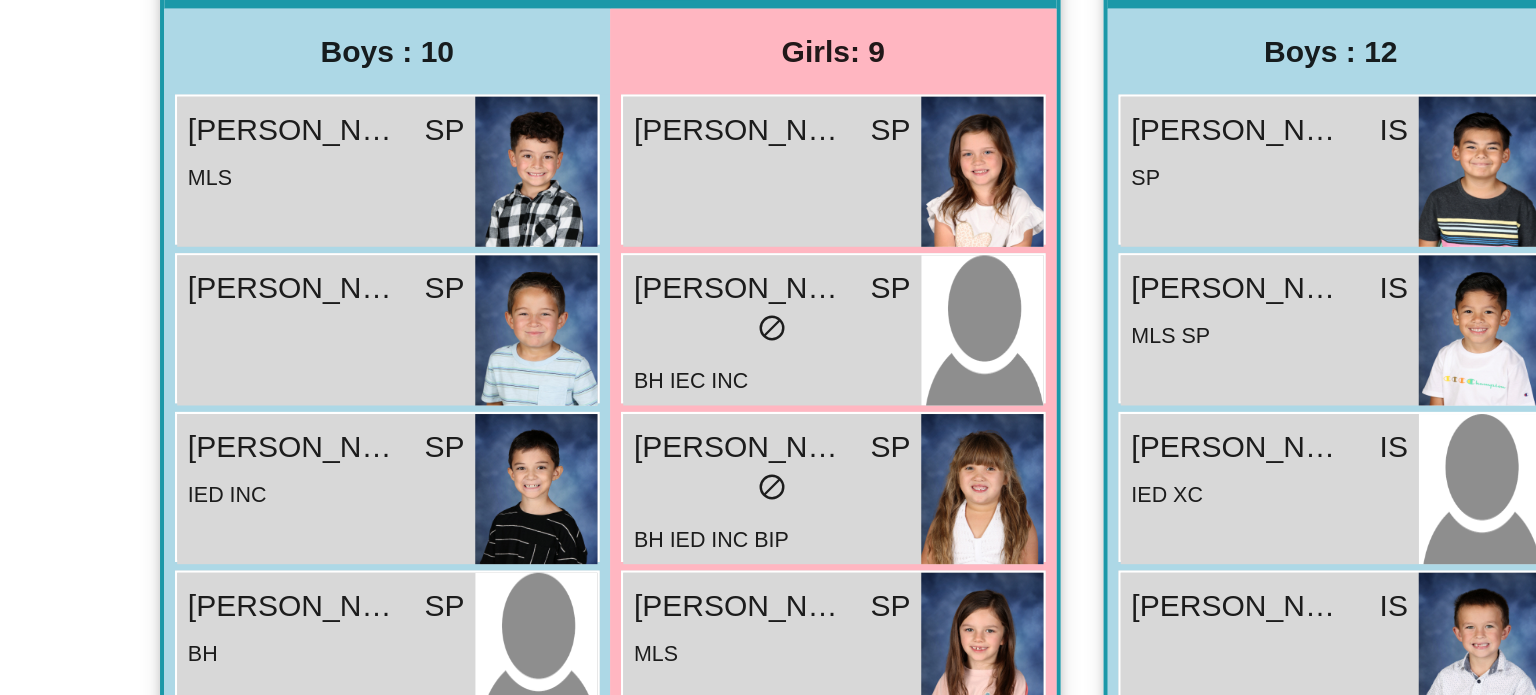 scroll, scrollTop: 420, scrollLeft: 0, axis: vertical 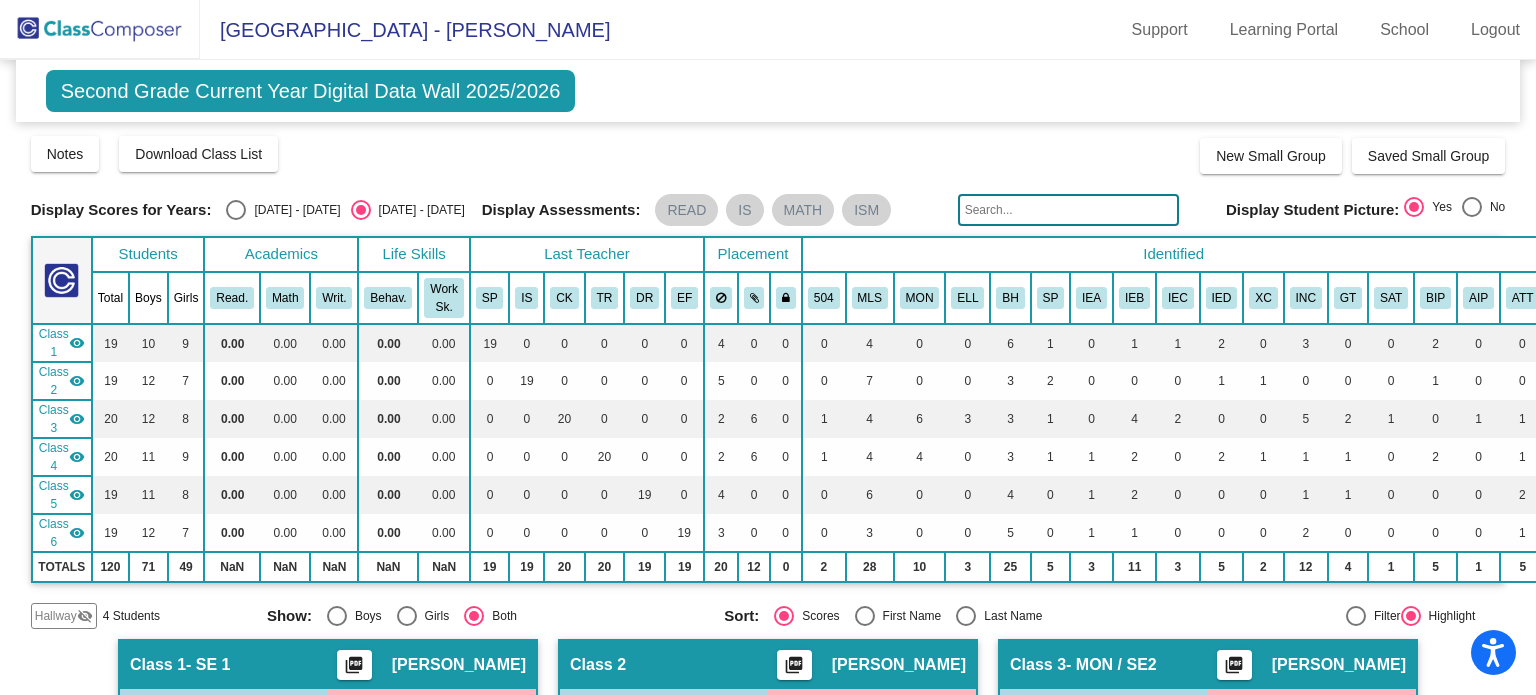 click 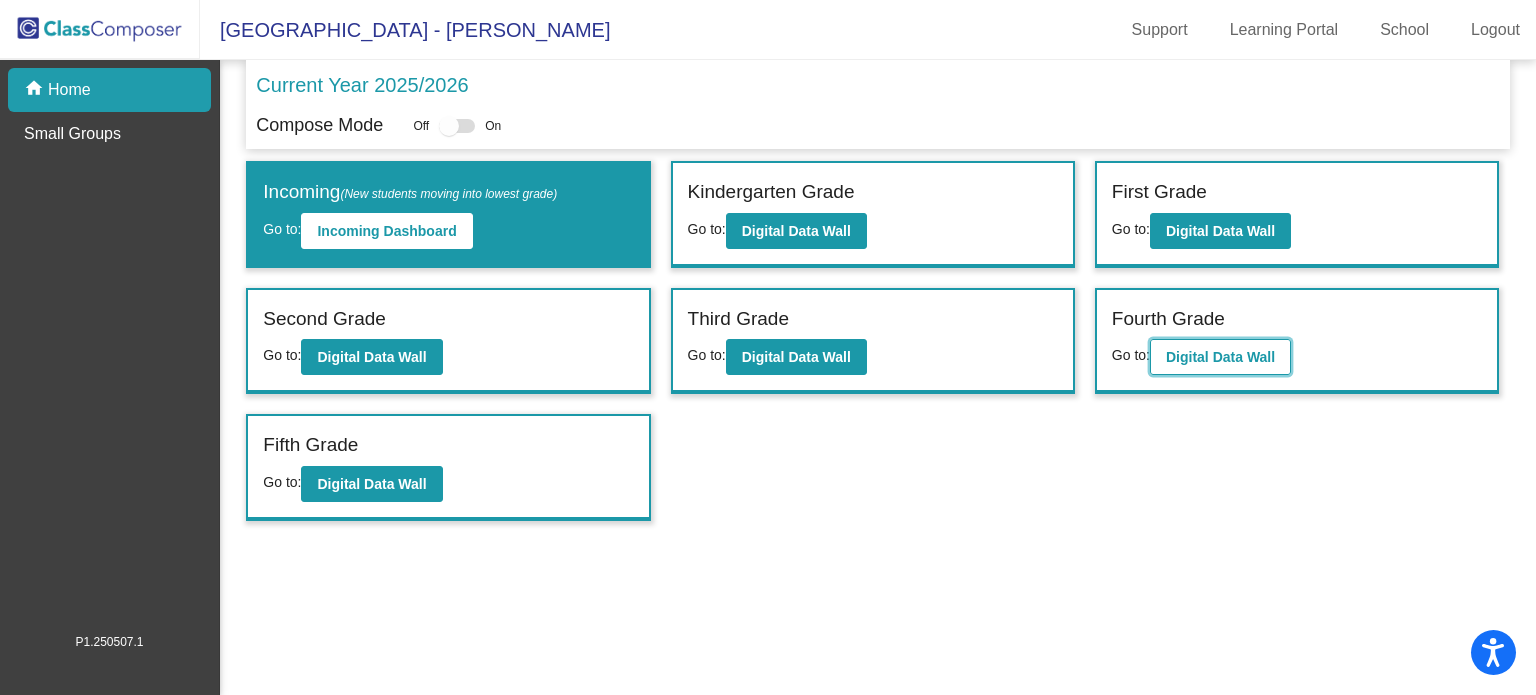 click on "Digital Data Wall" 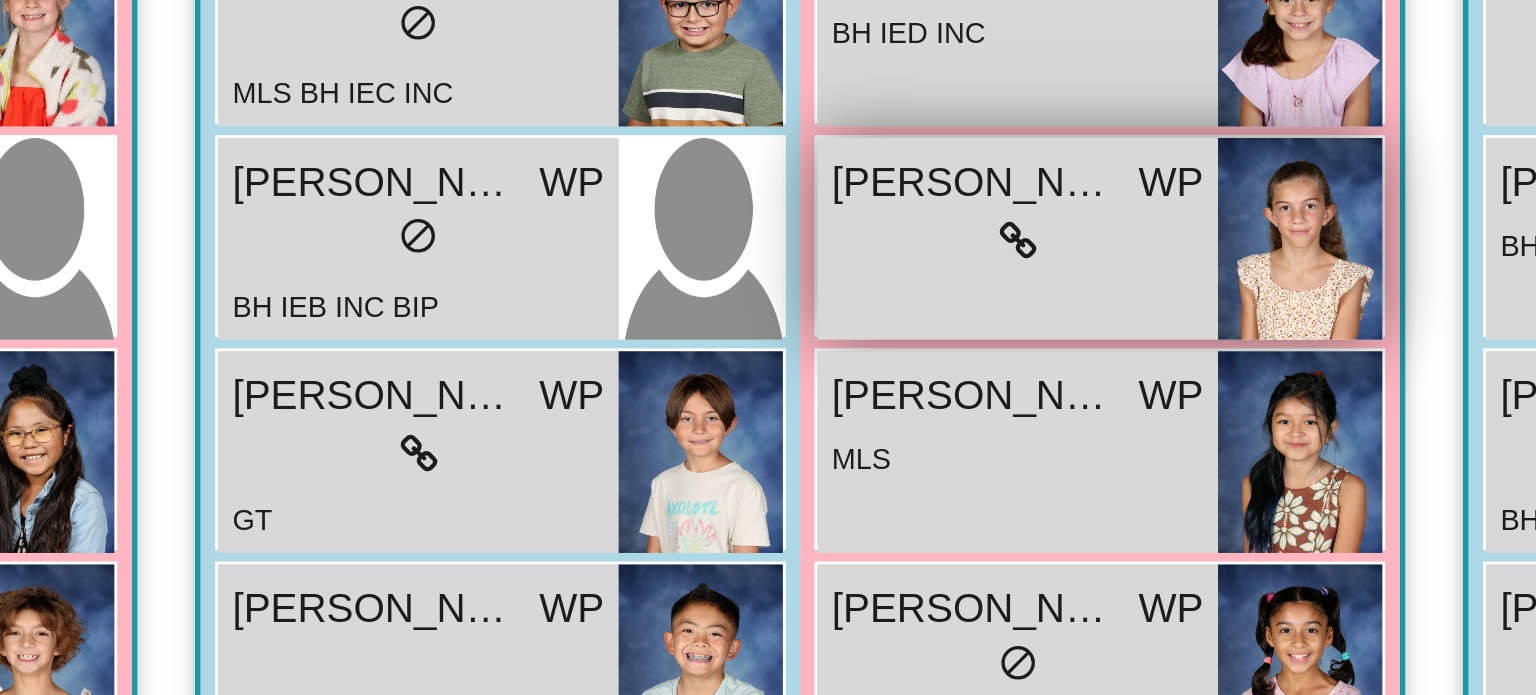 scroll, scrollTop: 516, scrollLeft: 0, axis: vertical 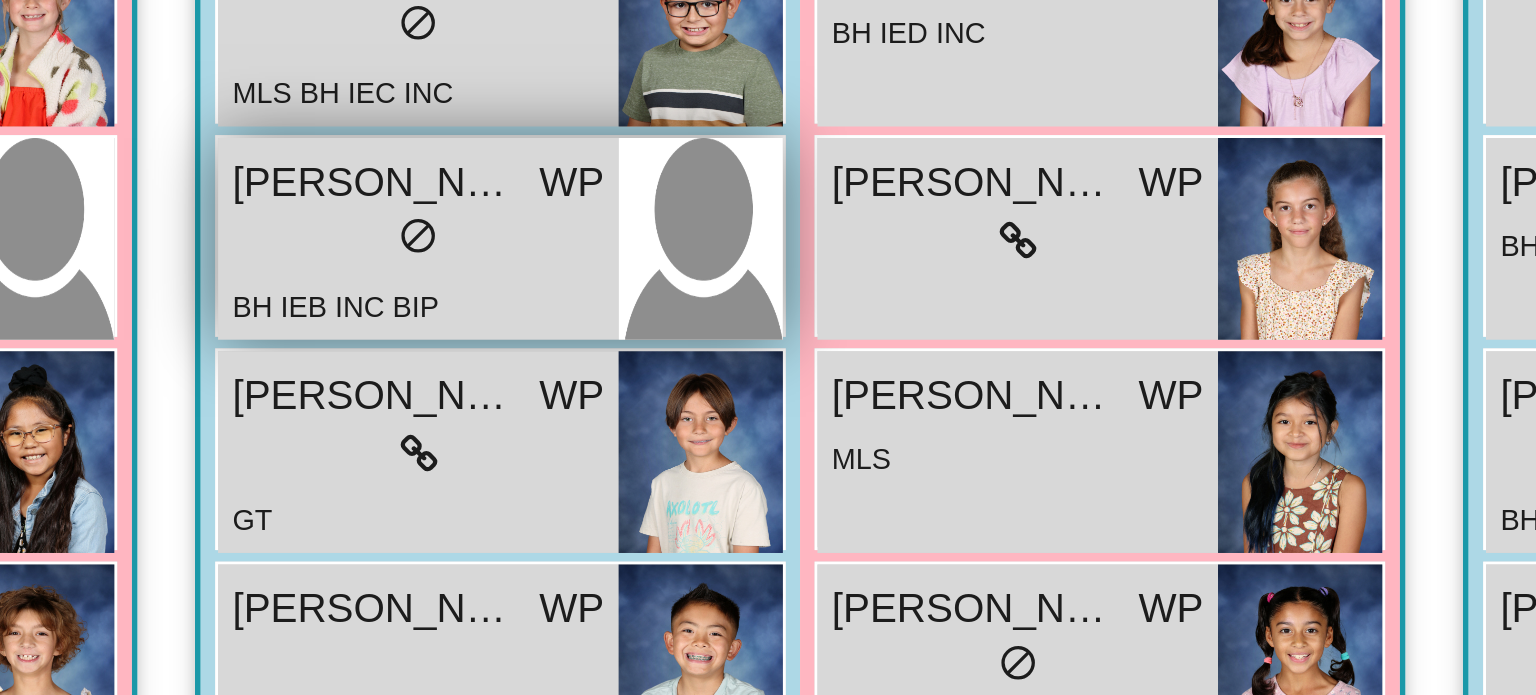 click on "BH IEB INC BIP" at bounding box center [635, 345] 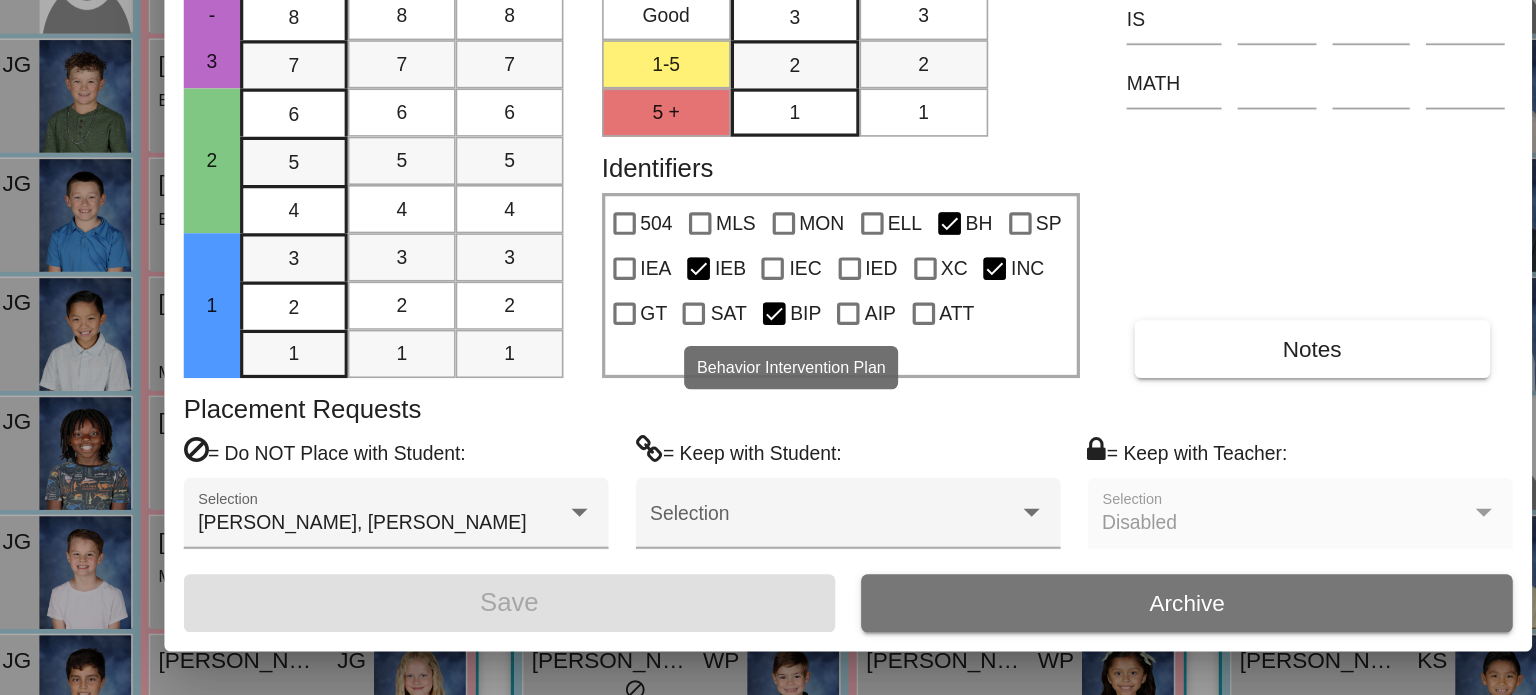 scroll, scrollTop: 0, scrollLeft: 0, axis: both 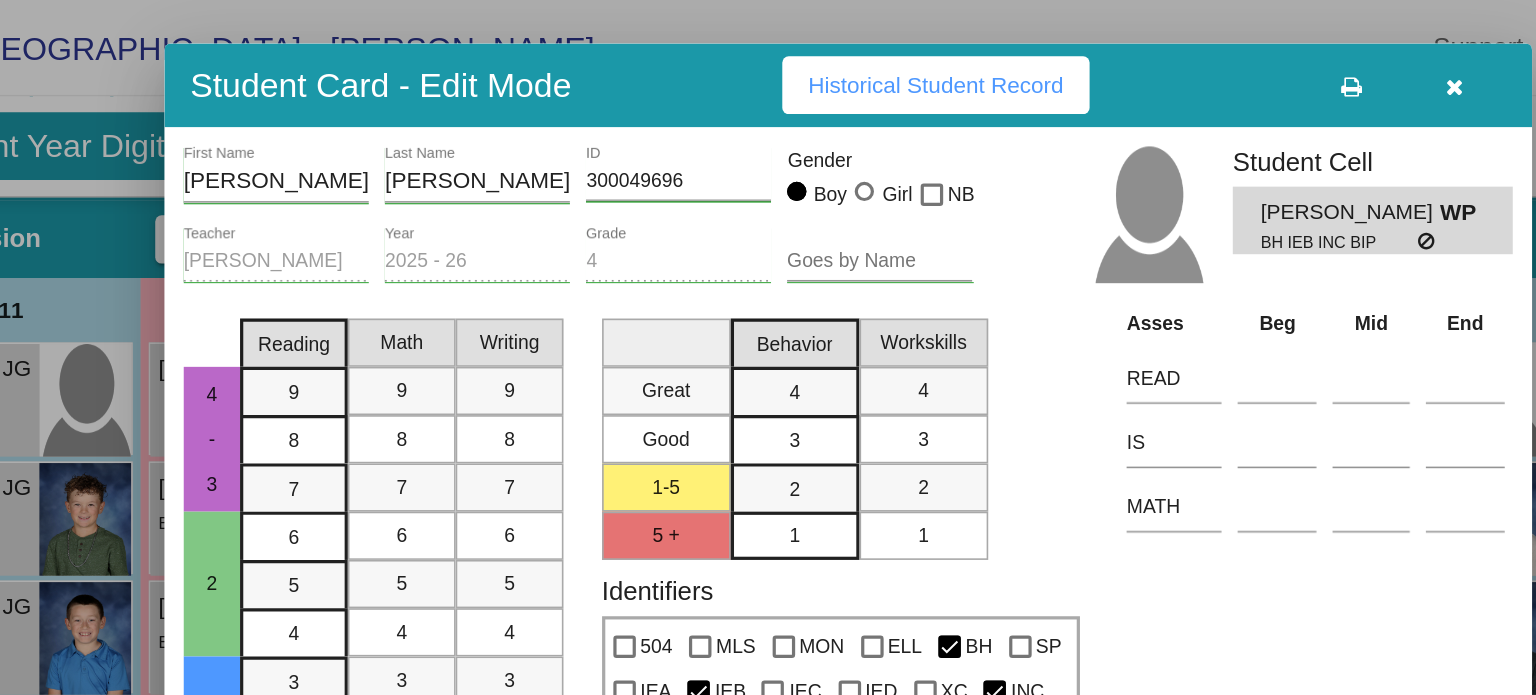 click at bounding box center (1145, 54) 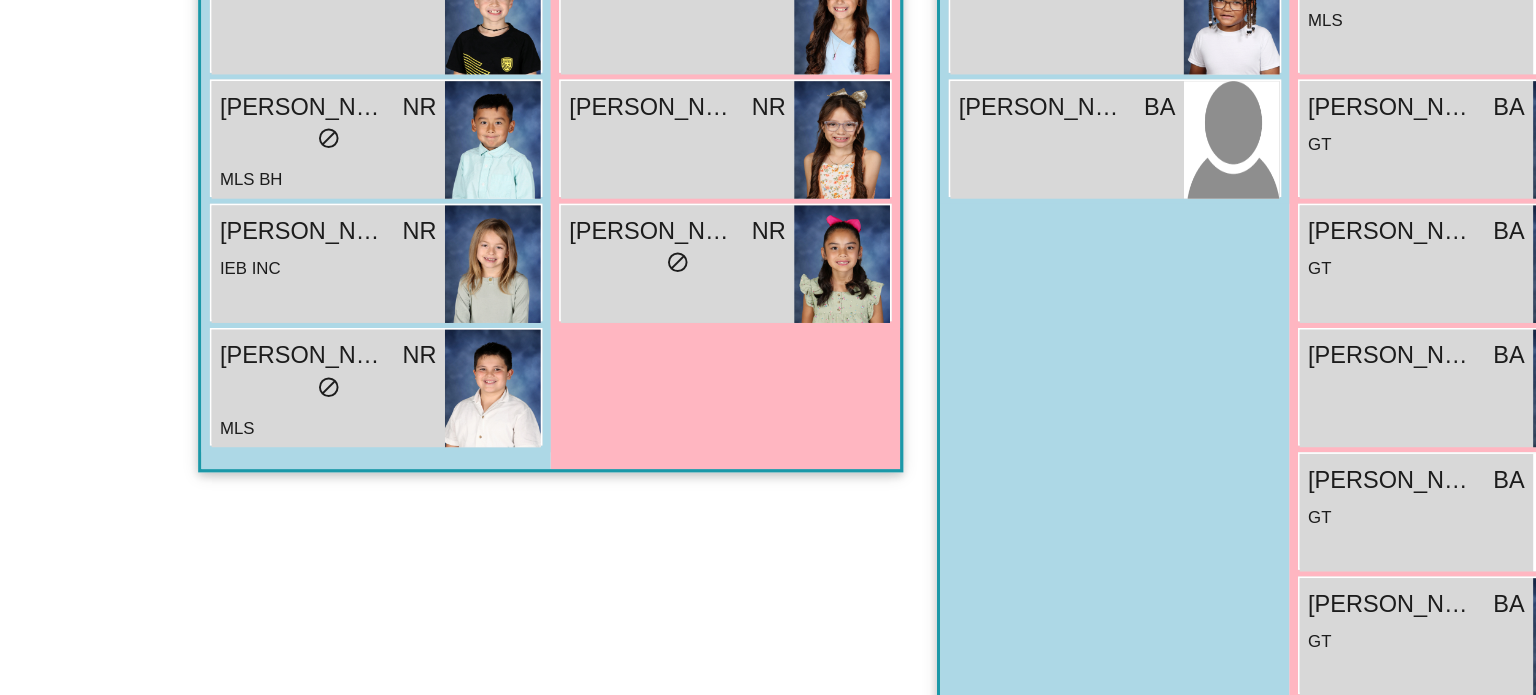 scroll, scrollTop: 2041, scrollLeft: 0, axis: vertical 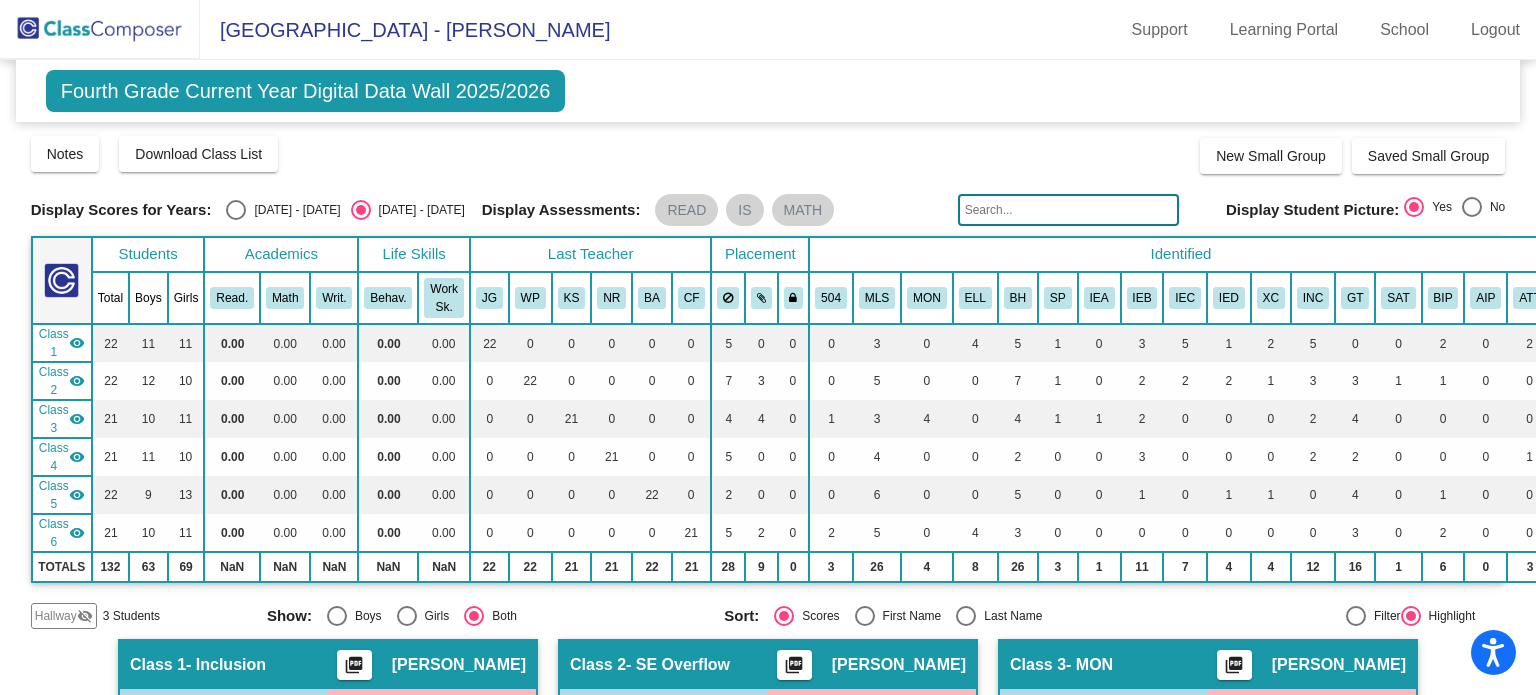click 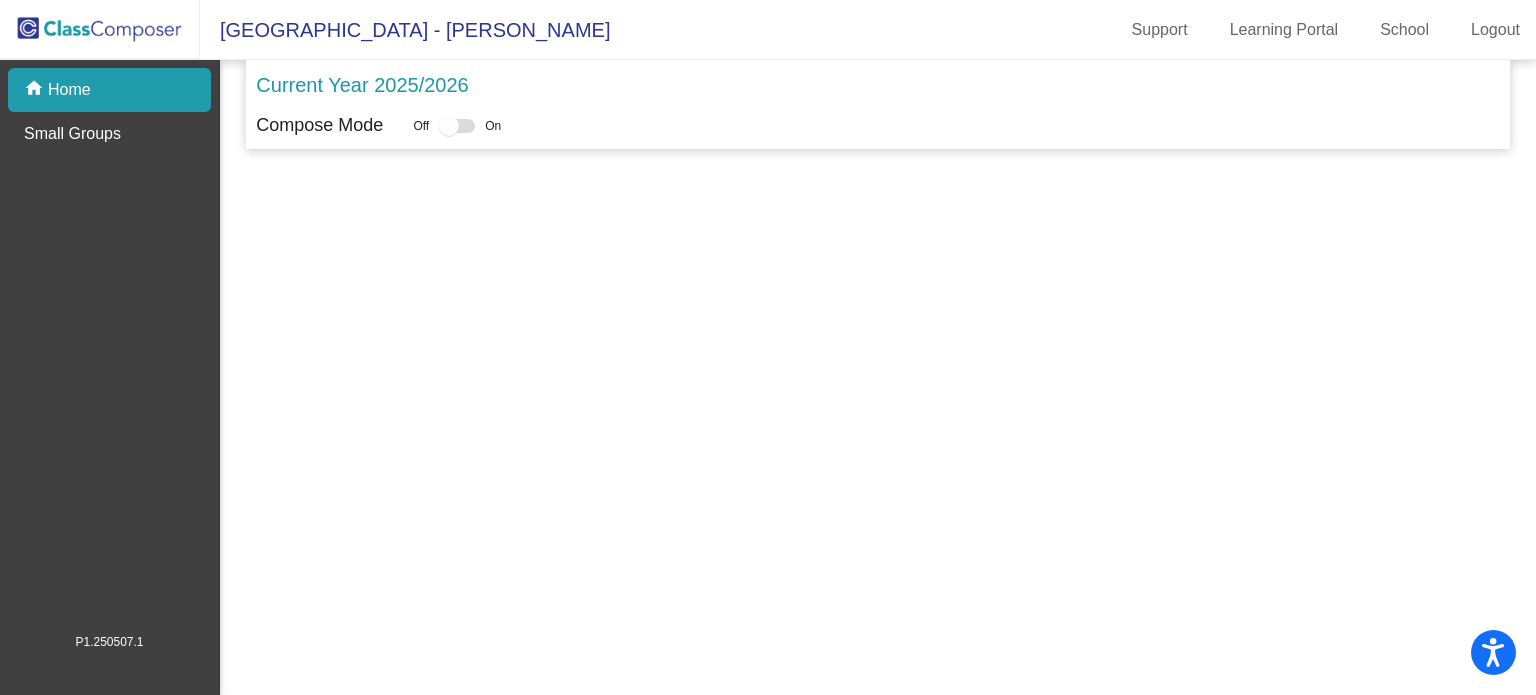 scroll, scrollTop: 0, scrollLeft: 0, axis: both 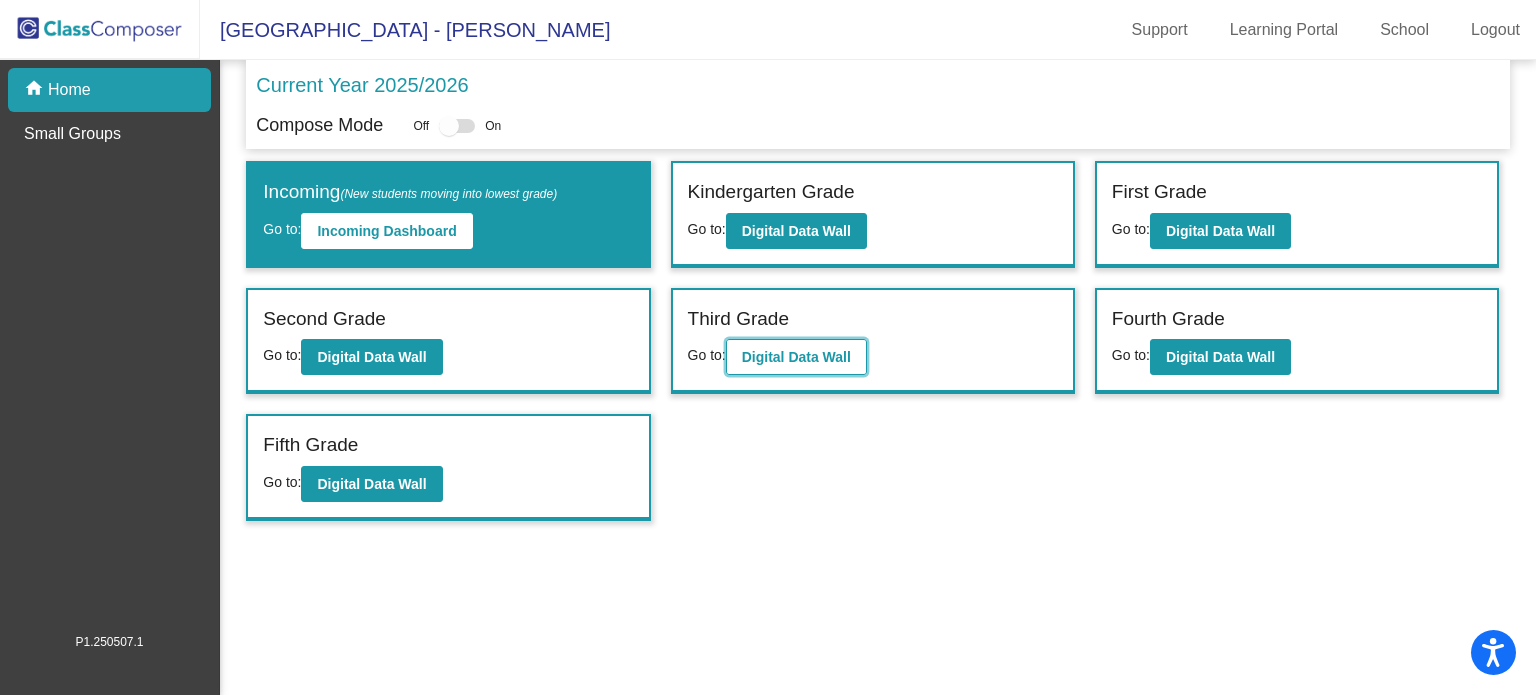 click on "Digital Data Wall" 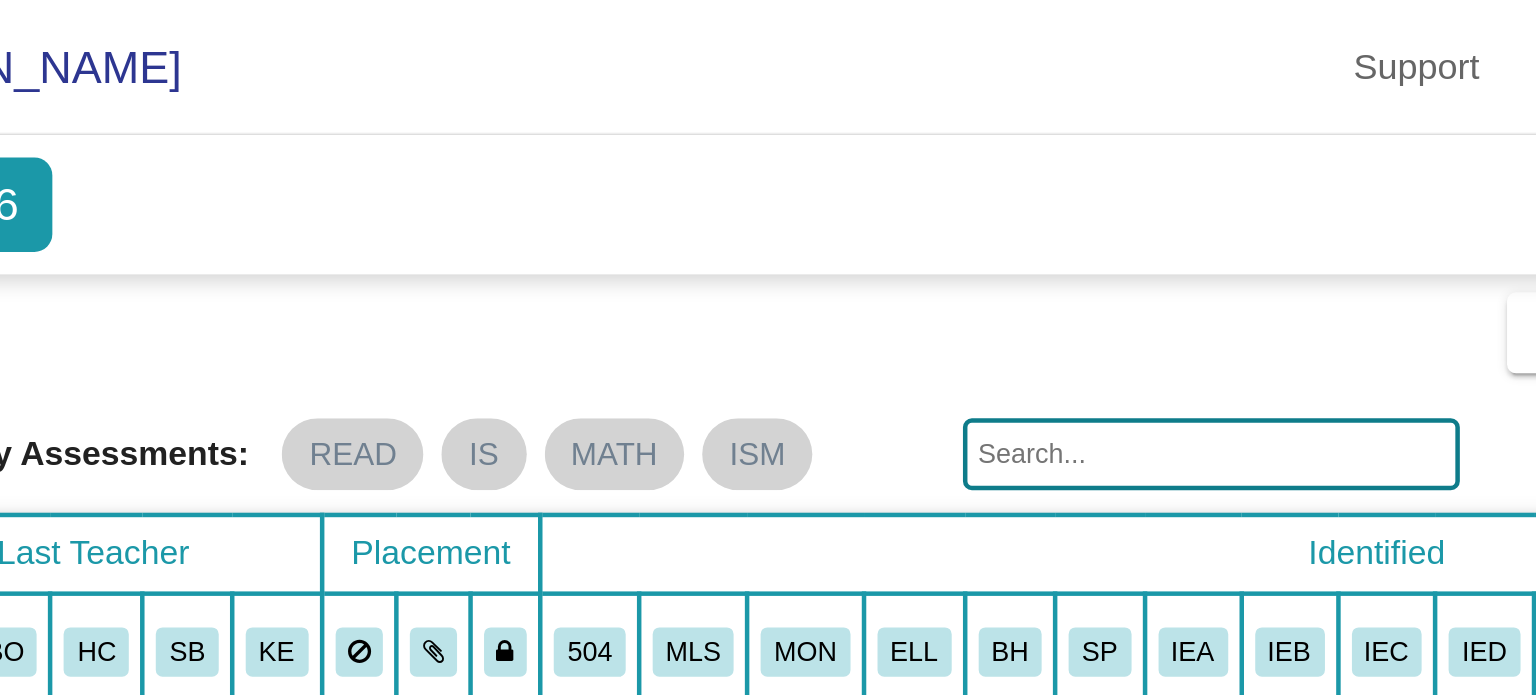 scroll, scrollTop: 8, scrollLeft: 0, axis: vertical 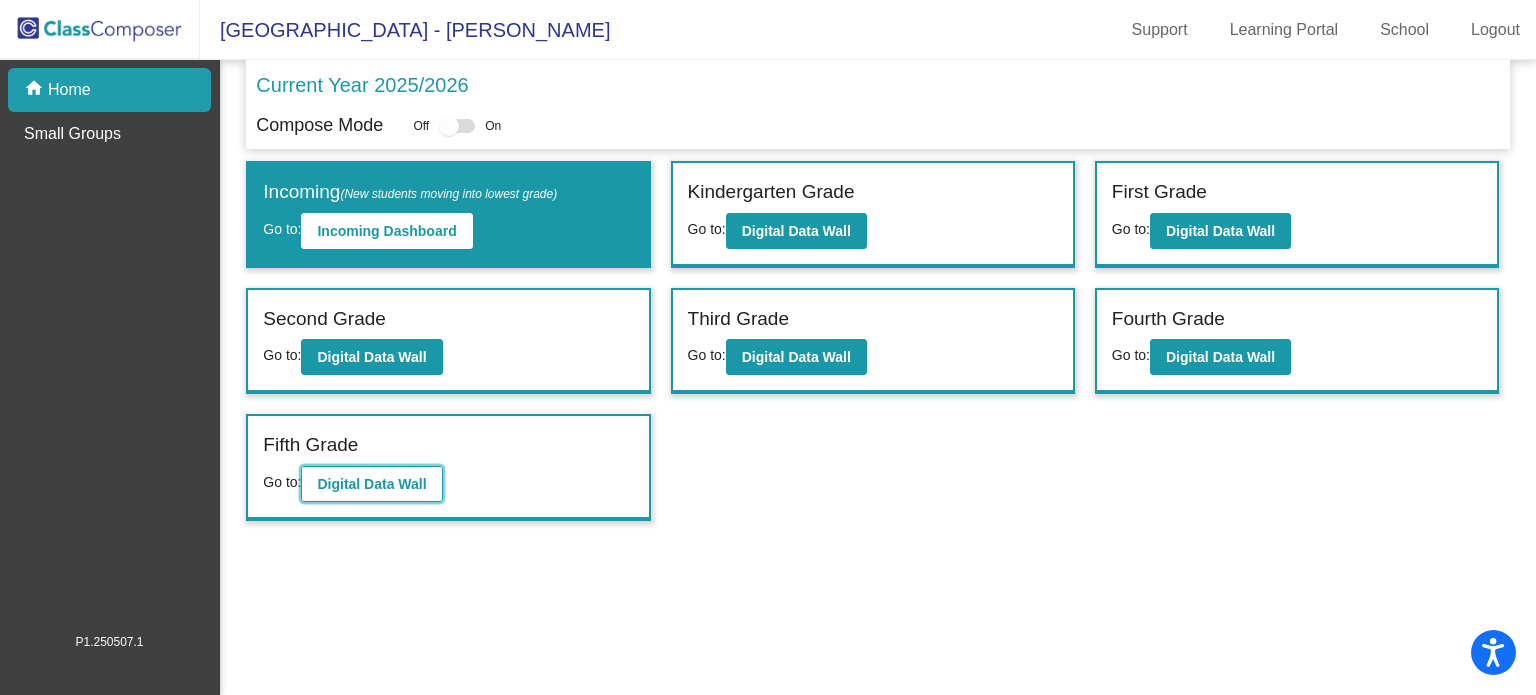 click on "Digital Data Wall" 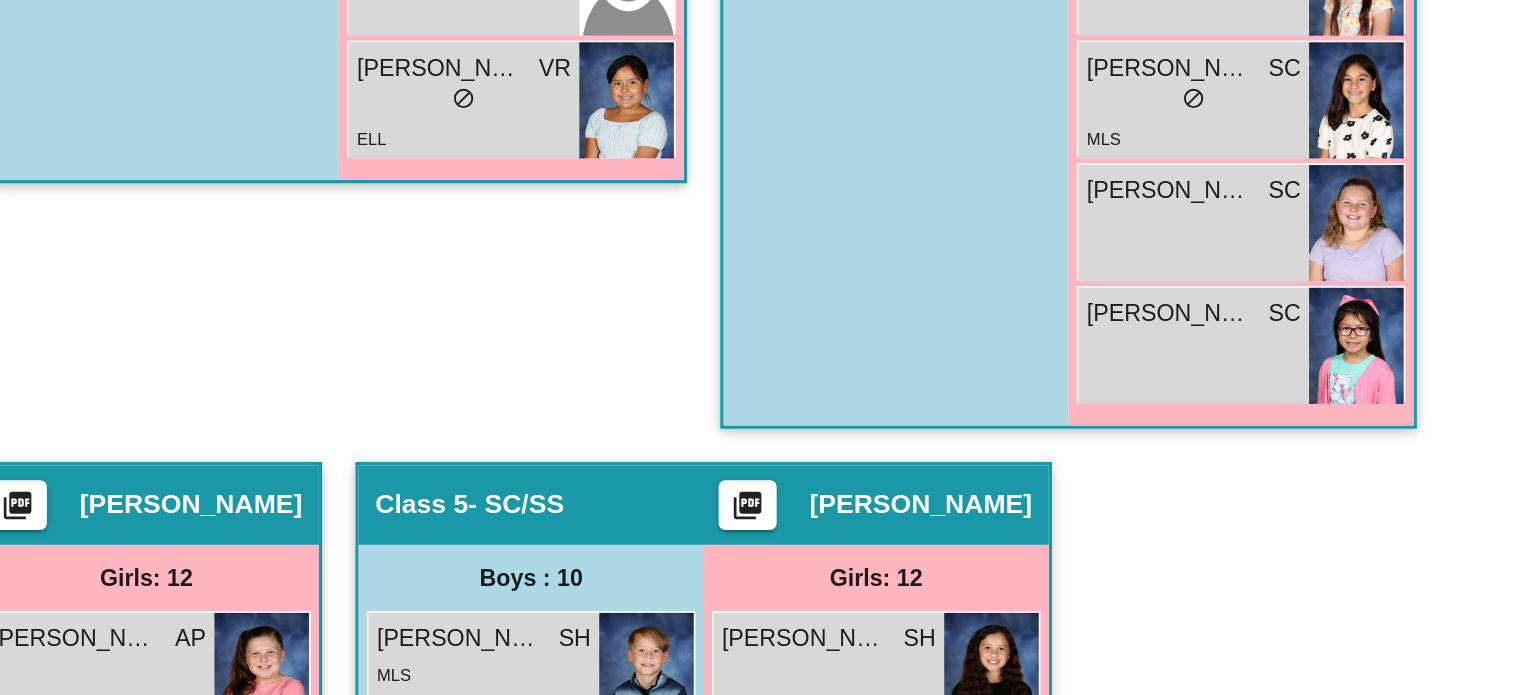 scroll, scrollTop: 1342, scrollLeft: 0, axis: vertical 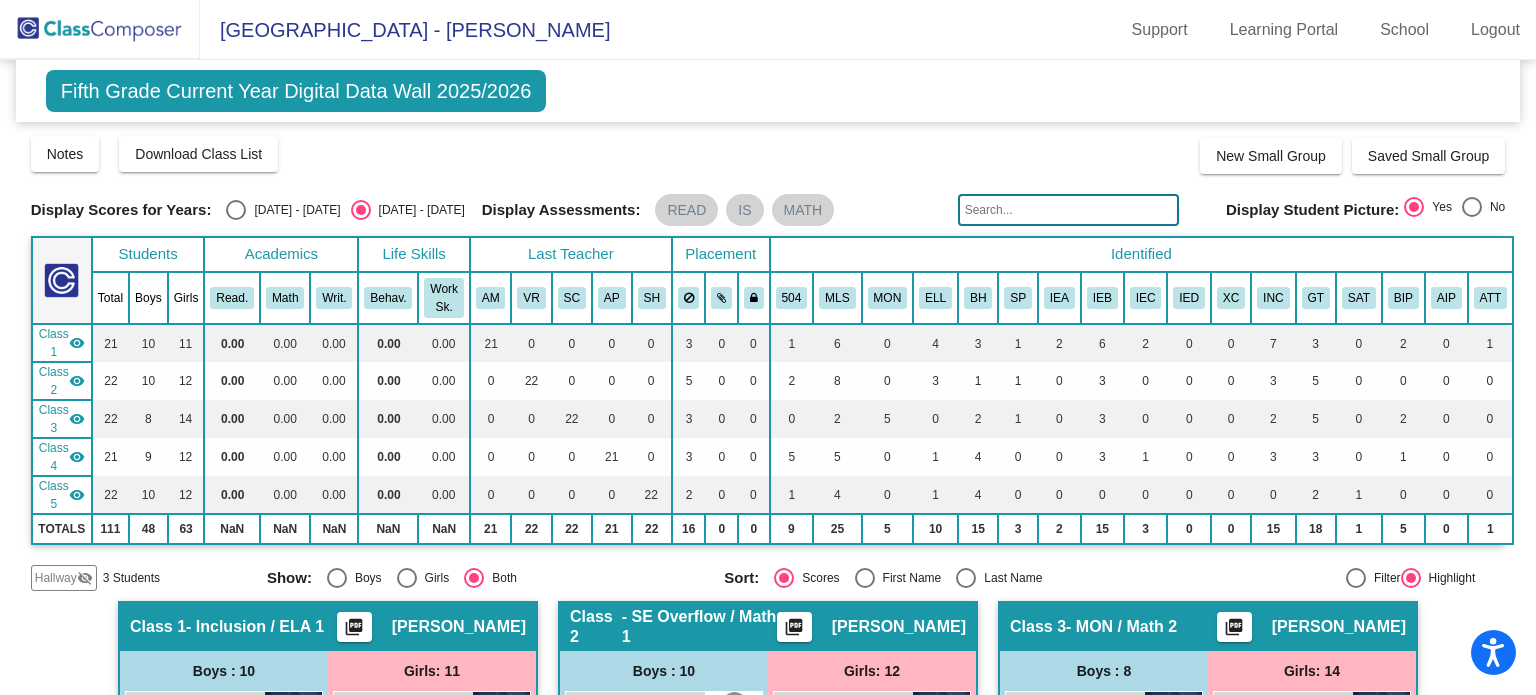 click on "3" 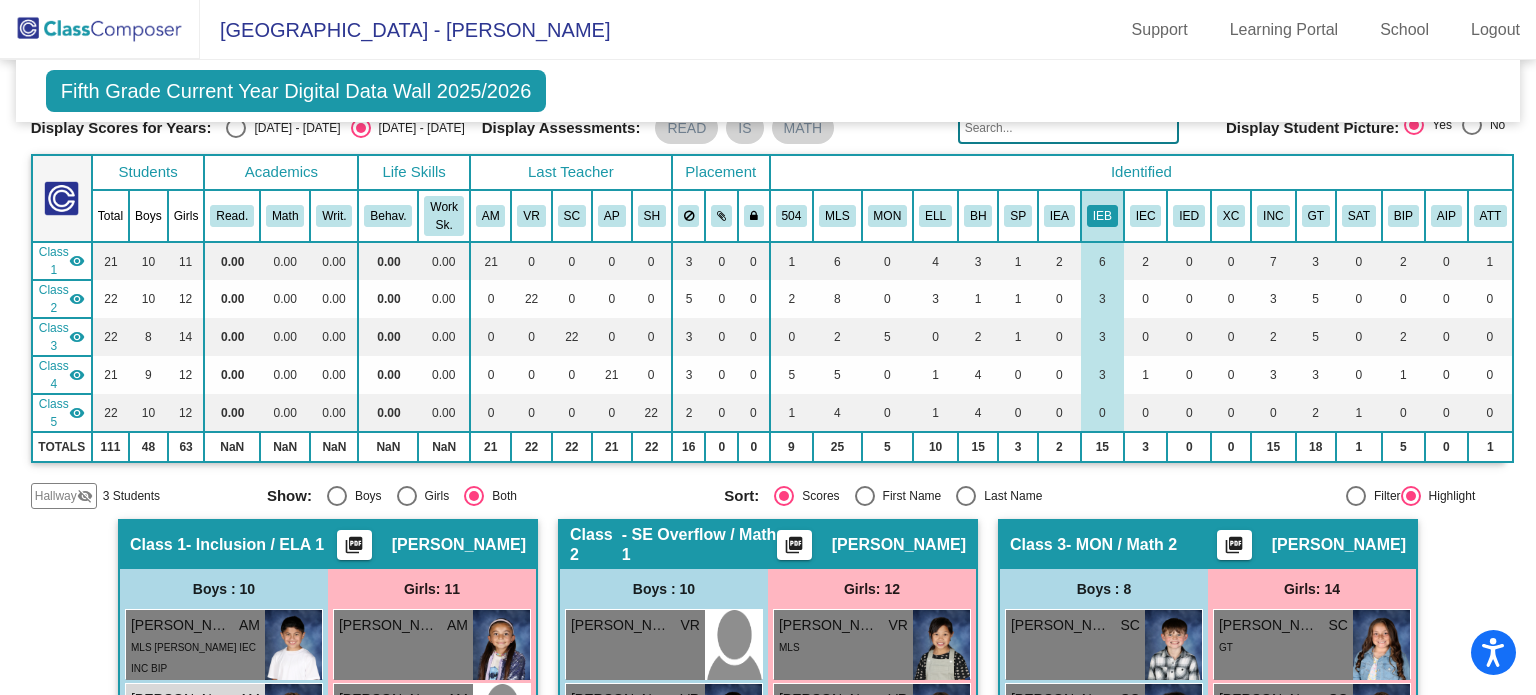 scroll, scrollTop: 0, scrollLeft: 0, axis: both 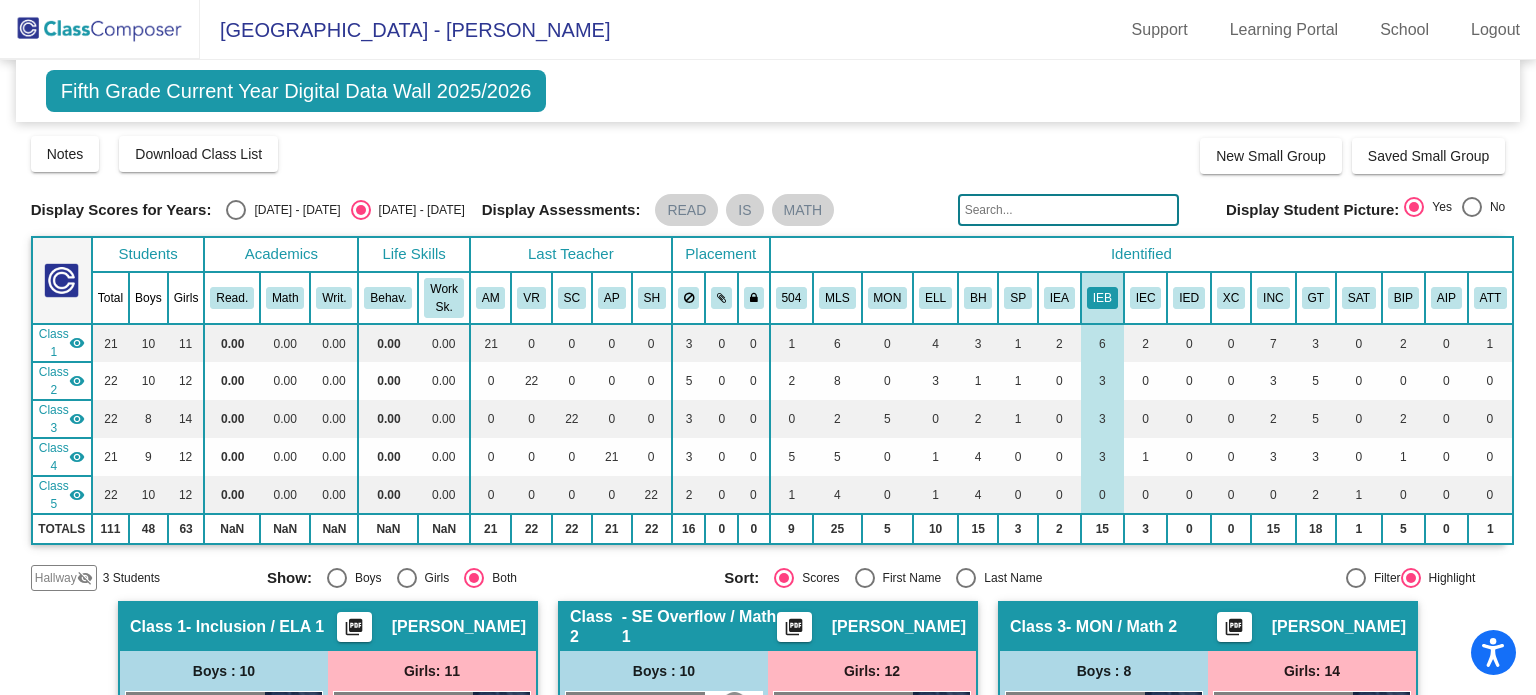 click 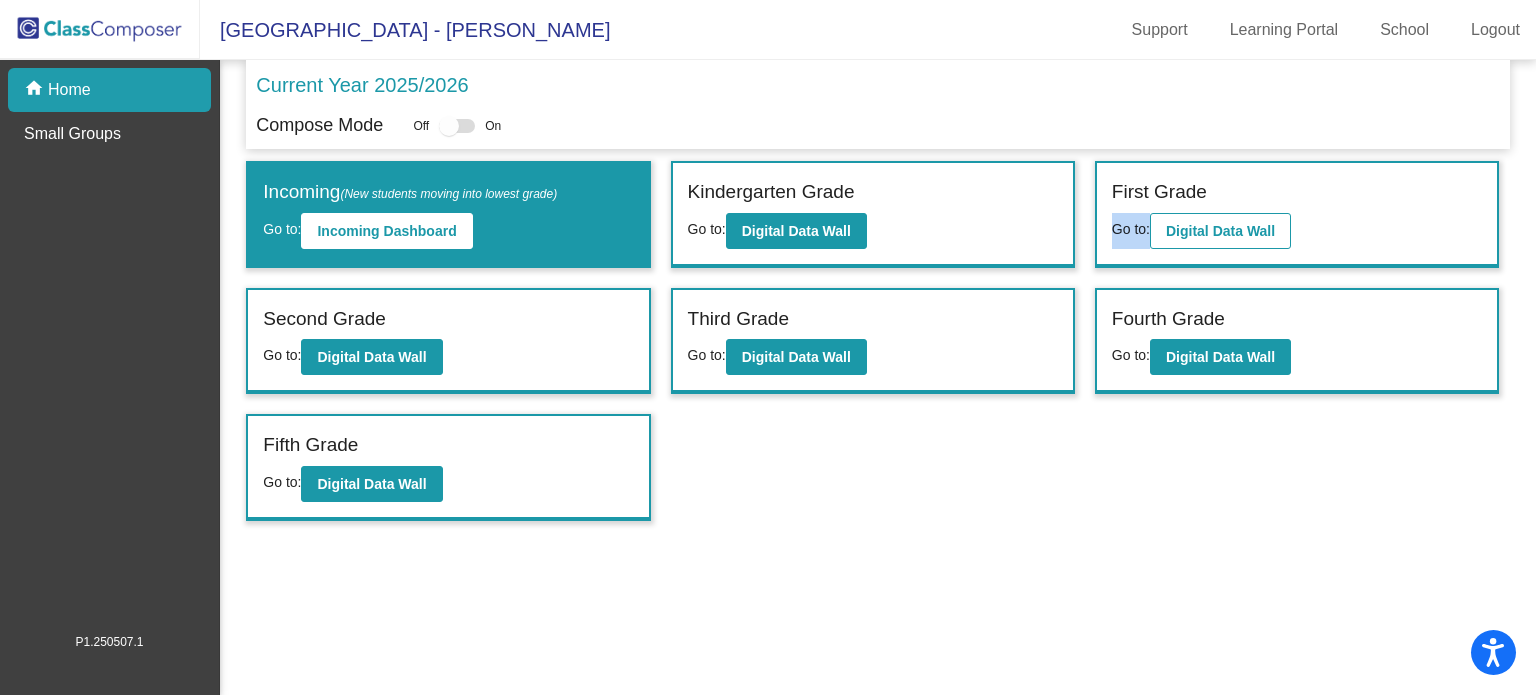 drag, startPoint x: 1237, startPoint y: 211, endPoint x: 1257, endPoint y: 235, distance: 31.241 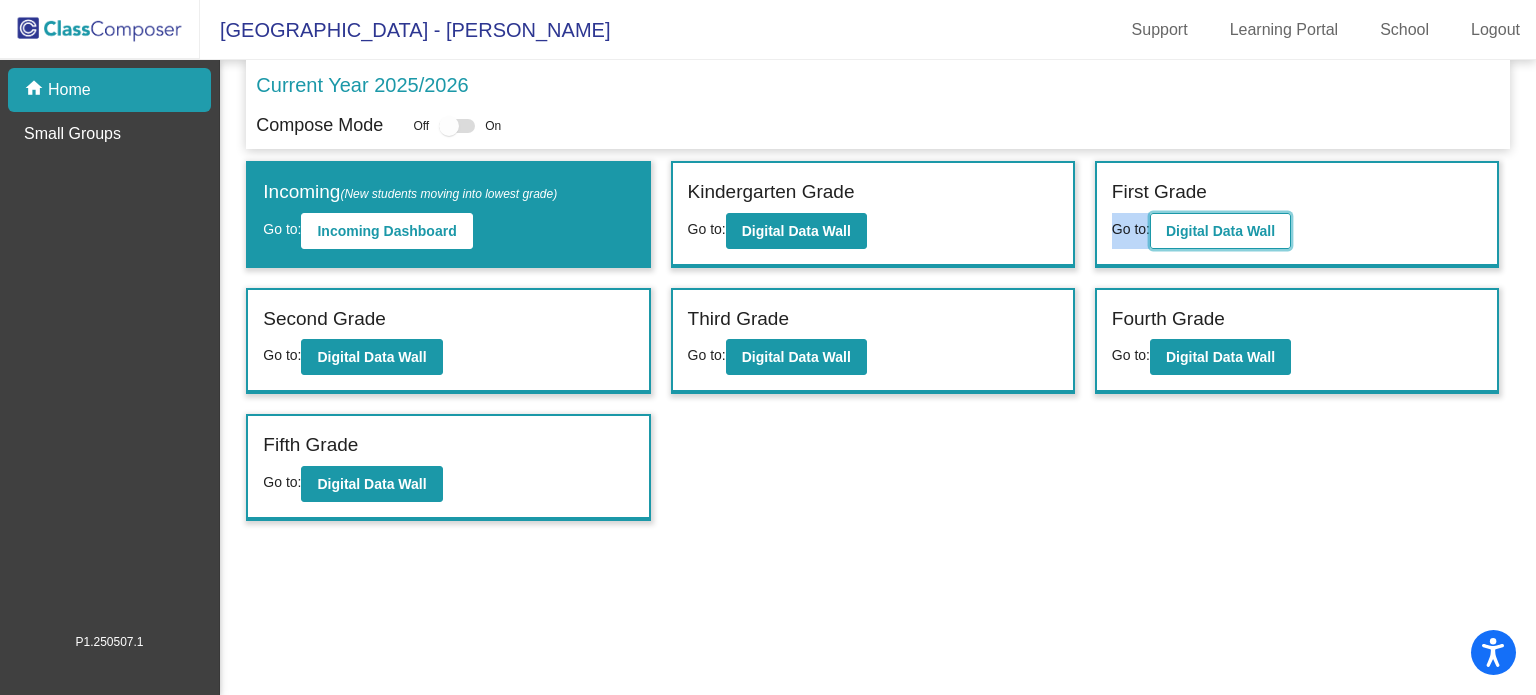click on "Digital Data Wall" 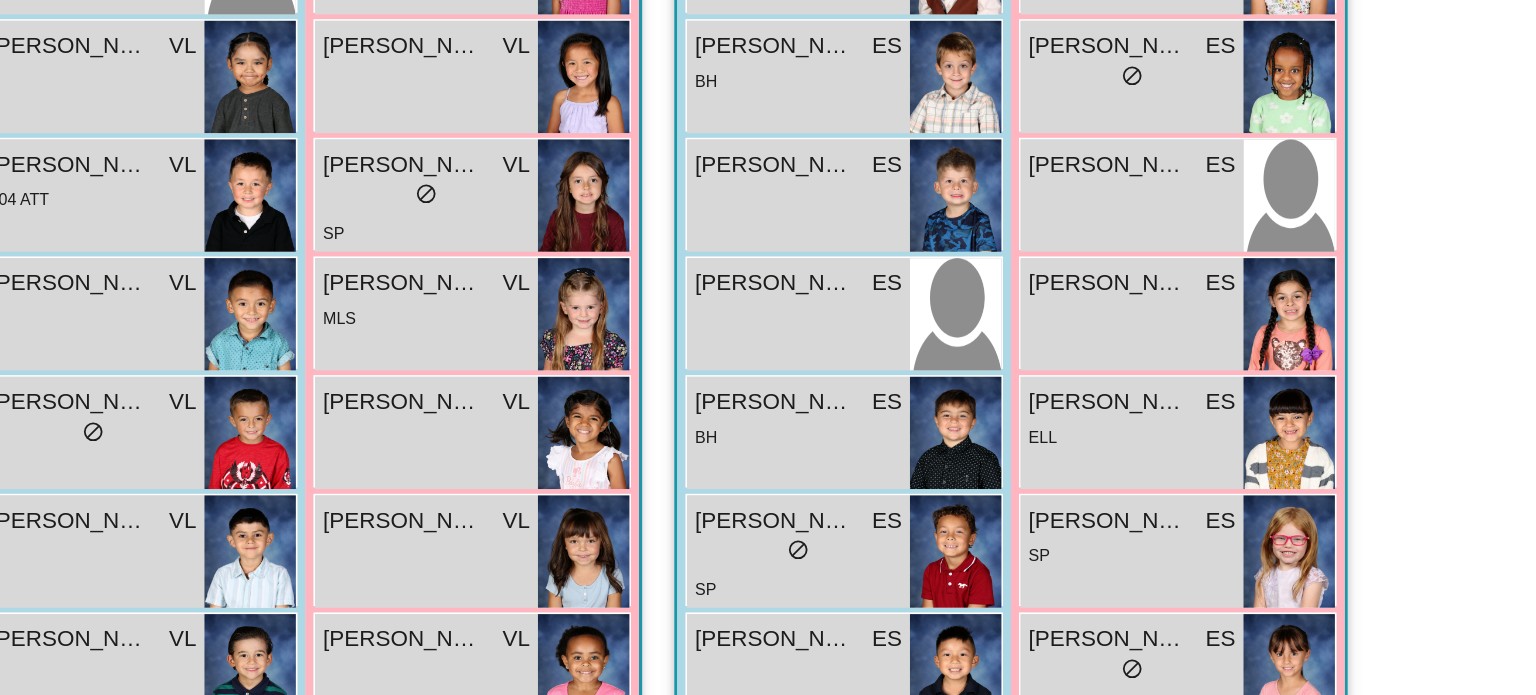 scroll, scrollTop: 1538, scrollLeft: 0, axis: vertical 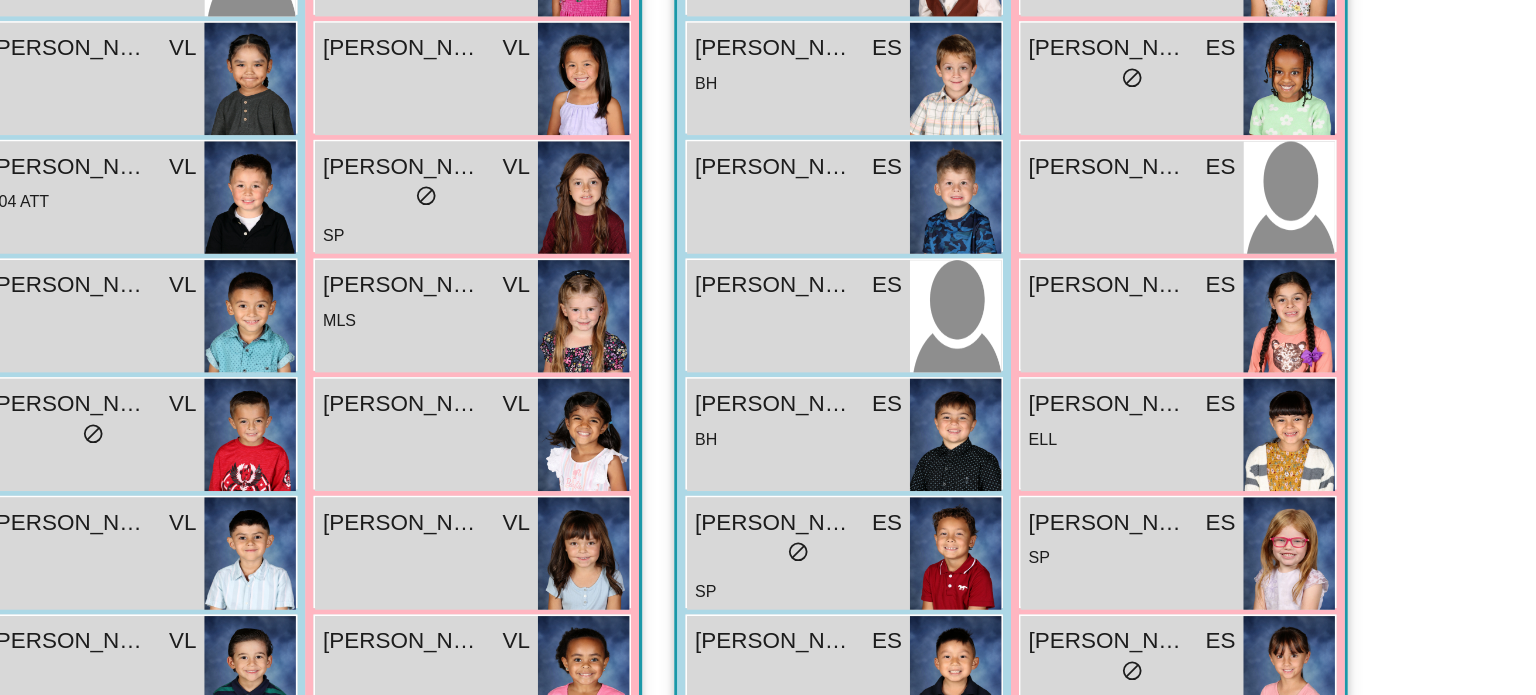 click on "Mason Sandoval ES lock do_not_disturb_alt" at bounding box center [1075, 607] 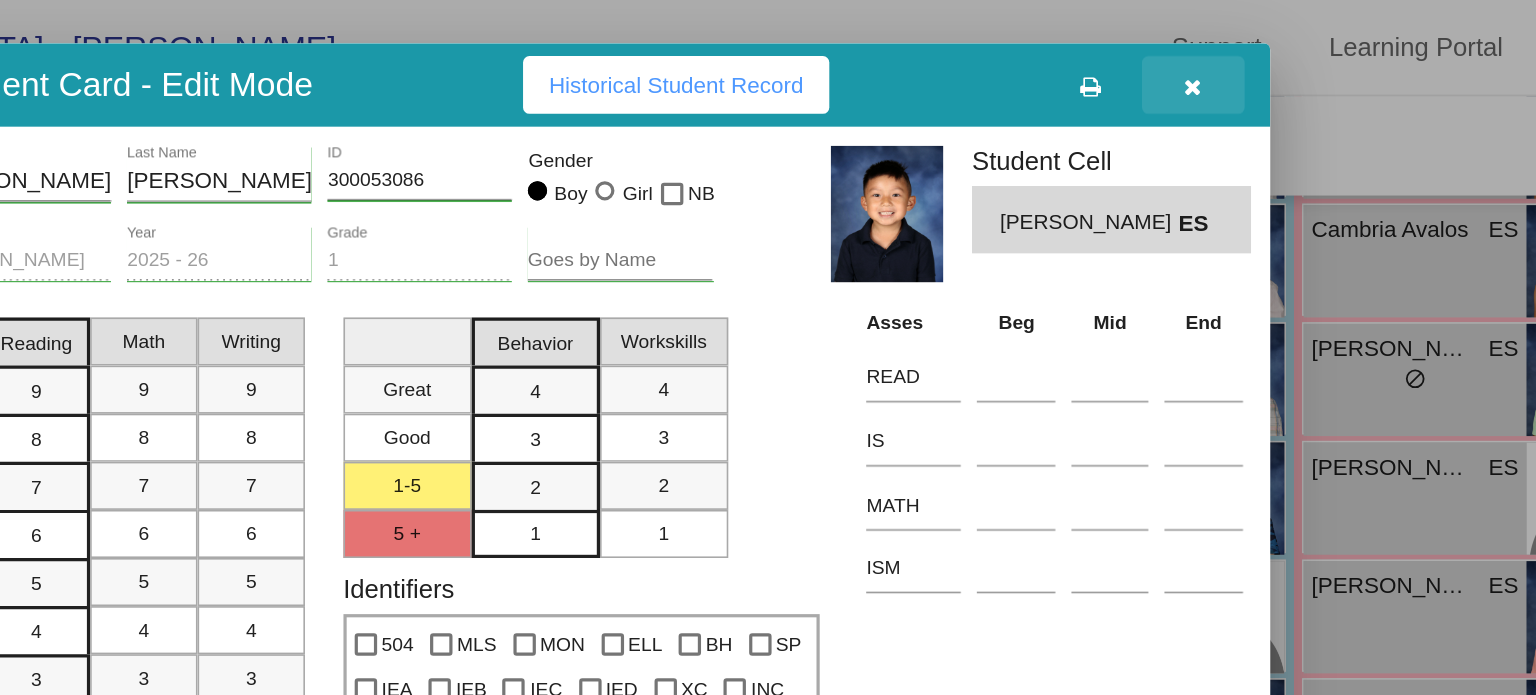 click at bounding box center (1145, 53) 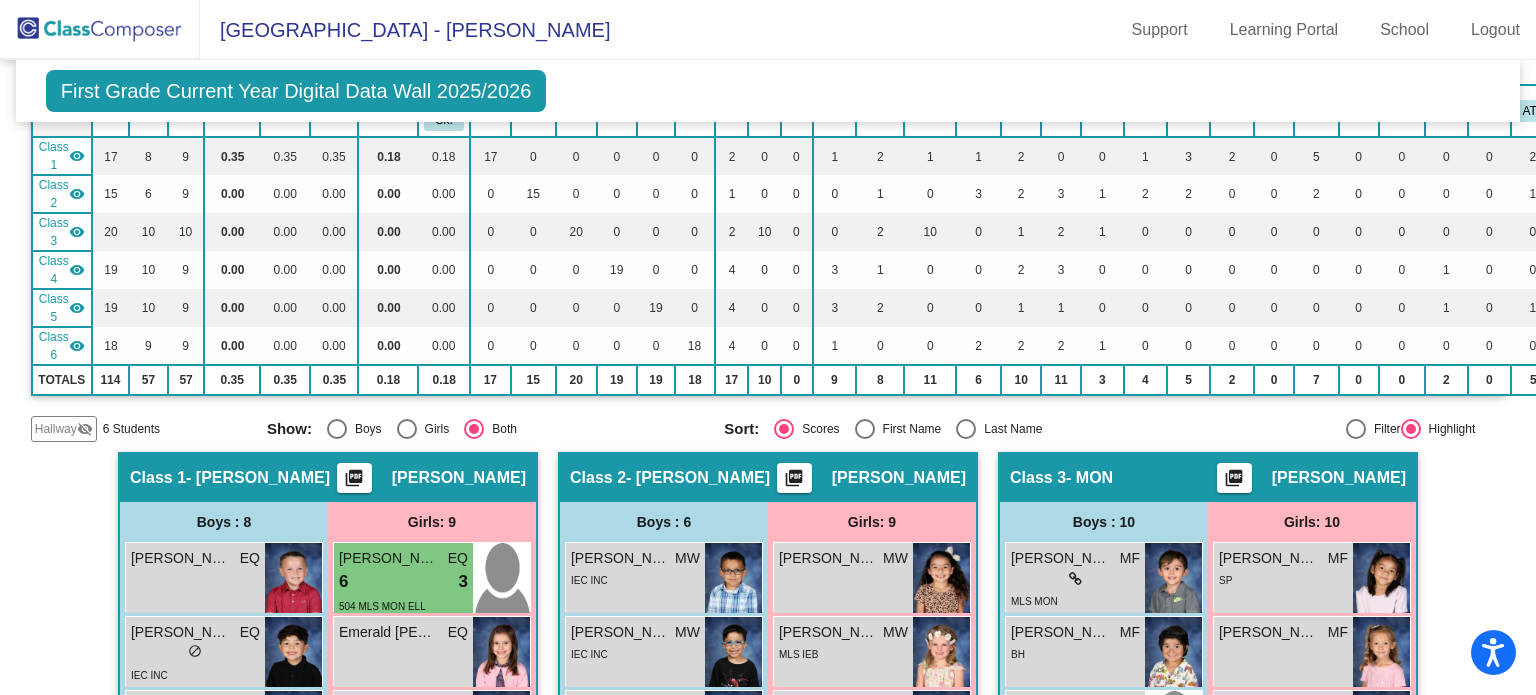 scroll, scrollTop: 0, scrollLeft: 0, axis: both 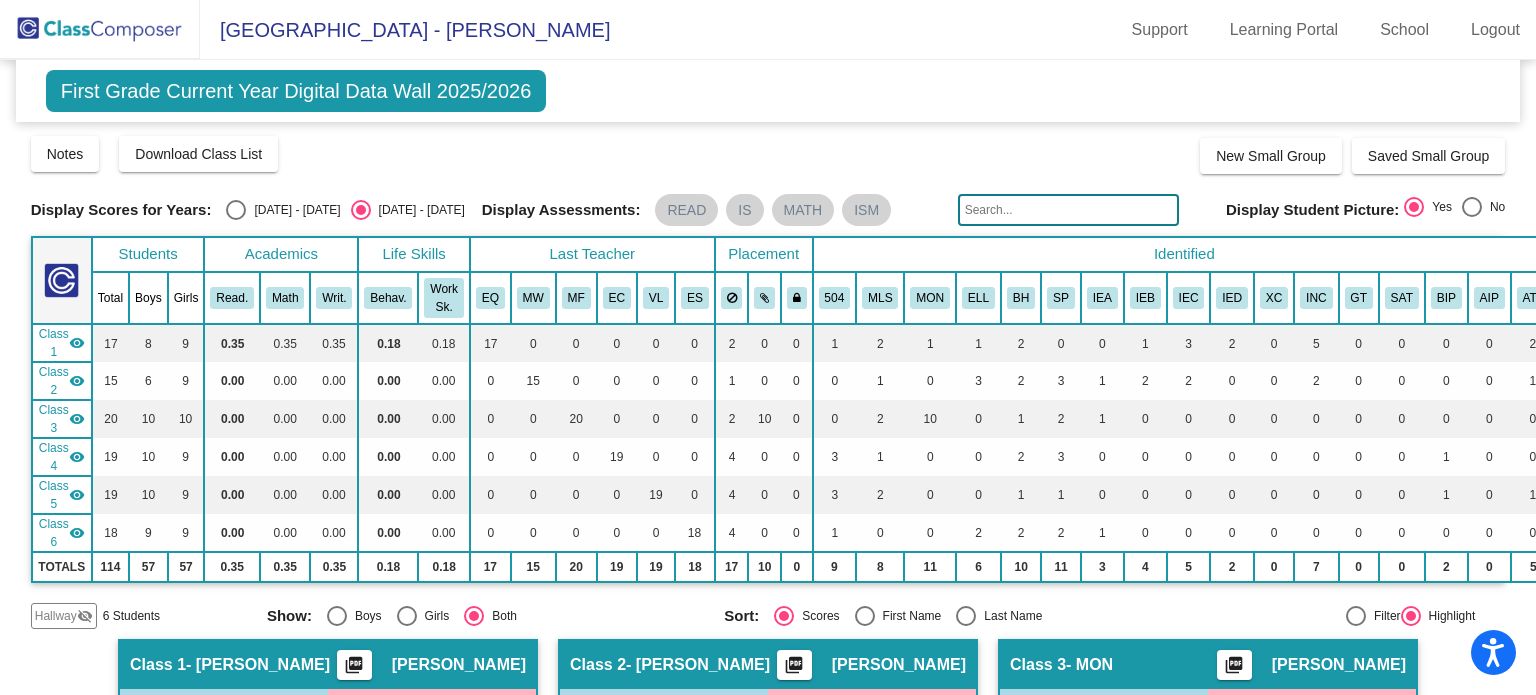 click 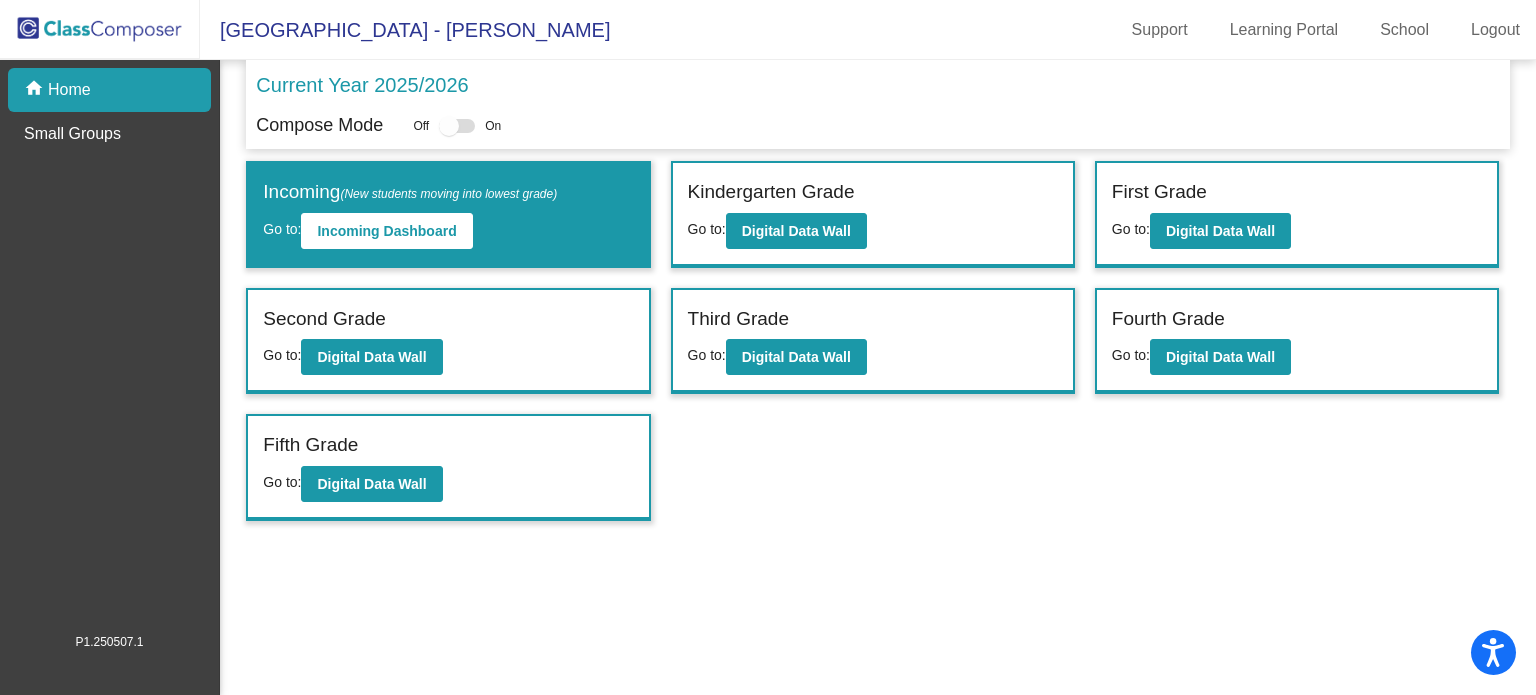 click on "Second Grade" 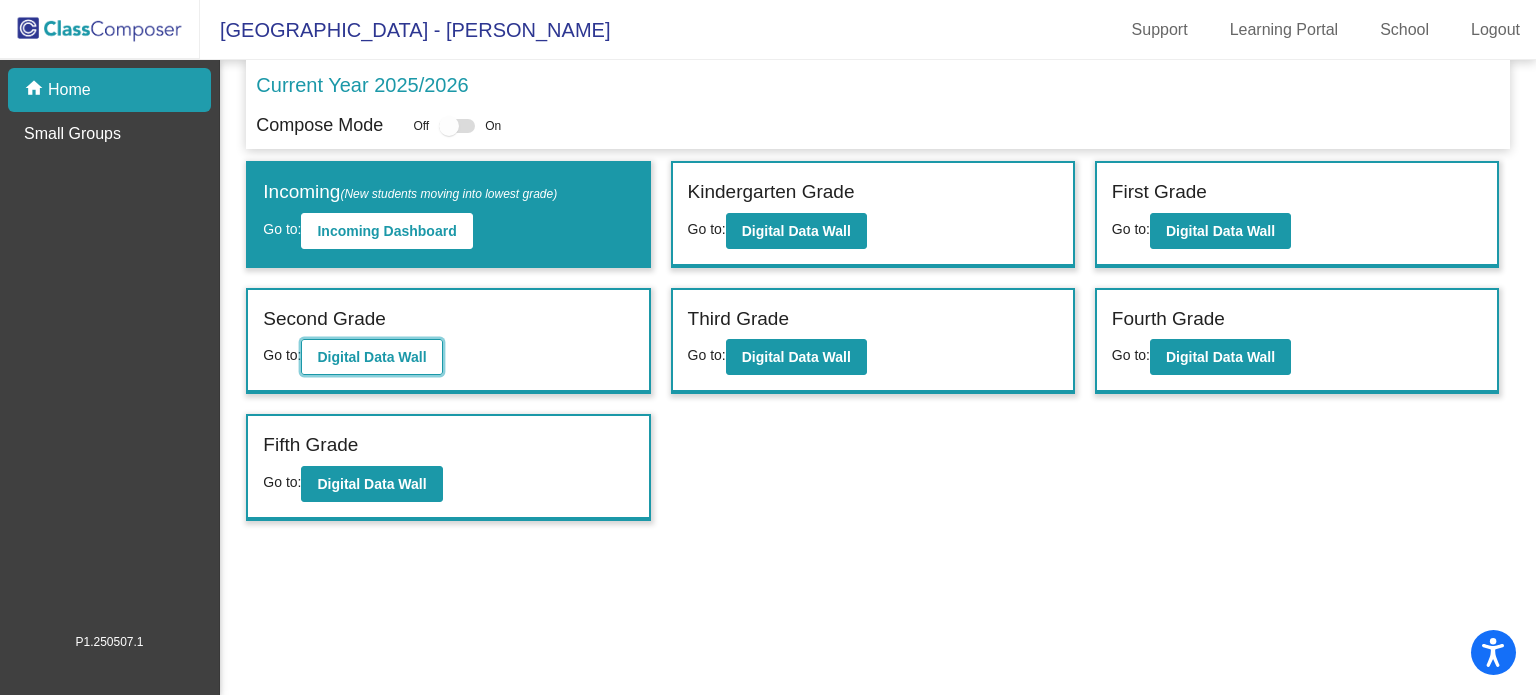 click on "Digital Data Wall" 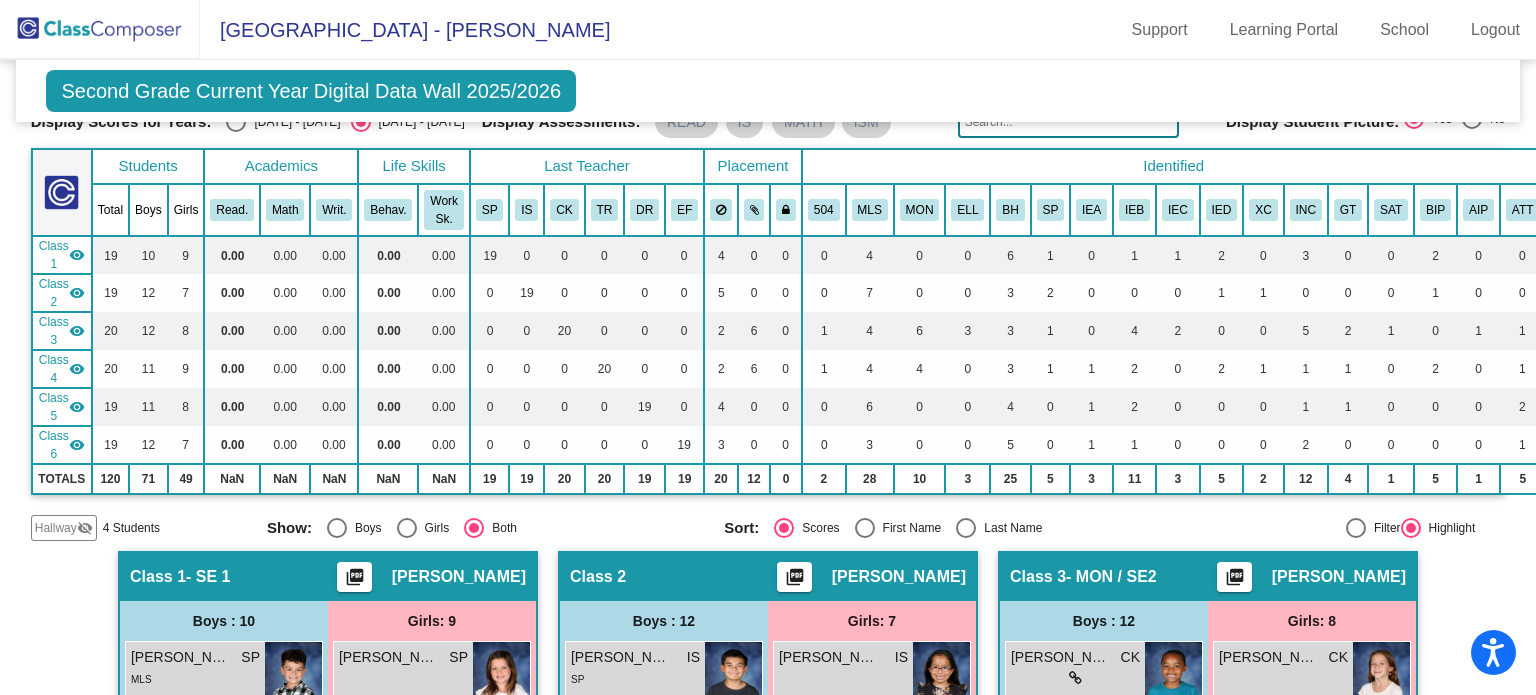 scroll, scrollTop: 0, scrollLeft: 0, axis: both 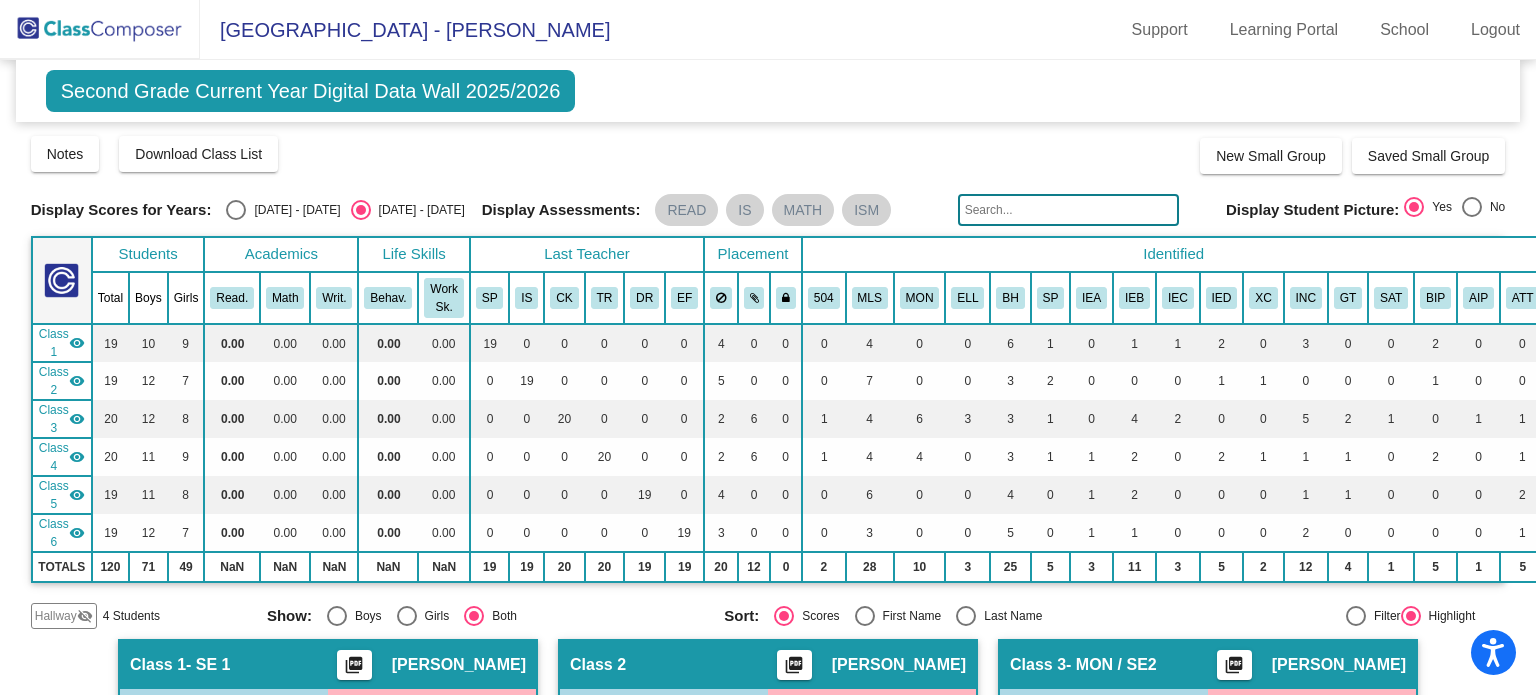 click 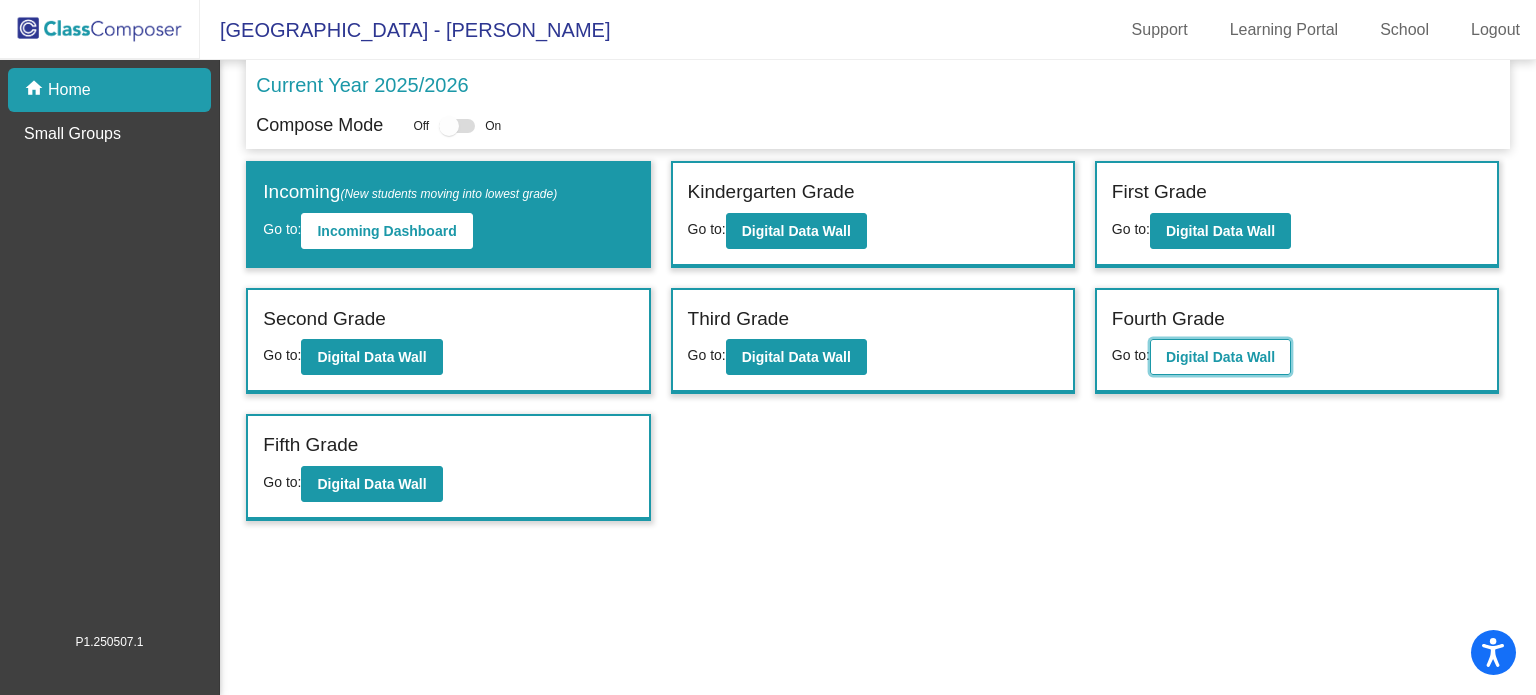 click on "Digital Data Wall" 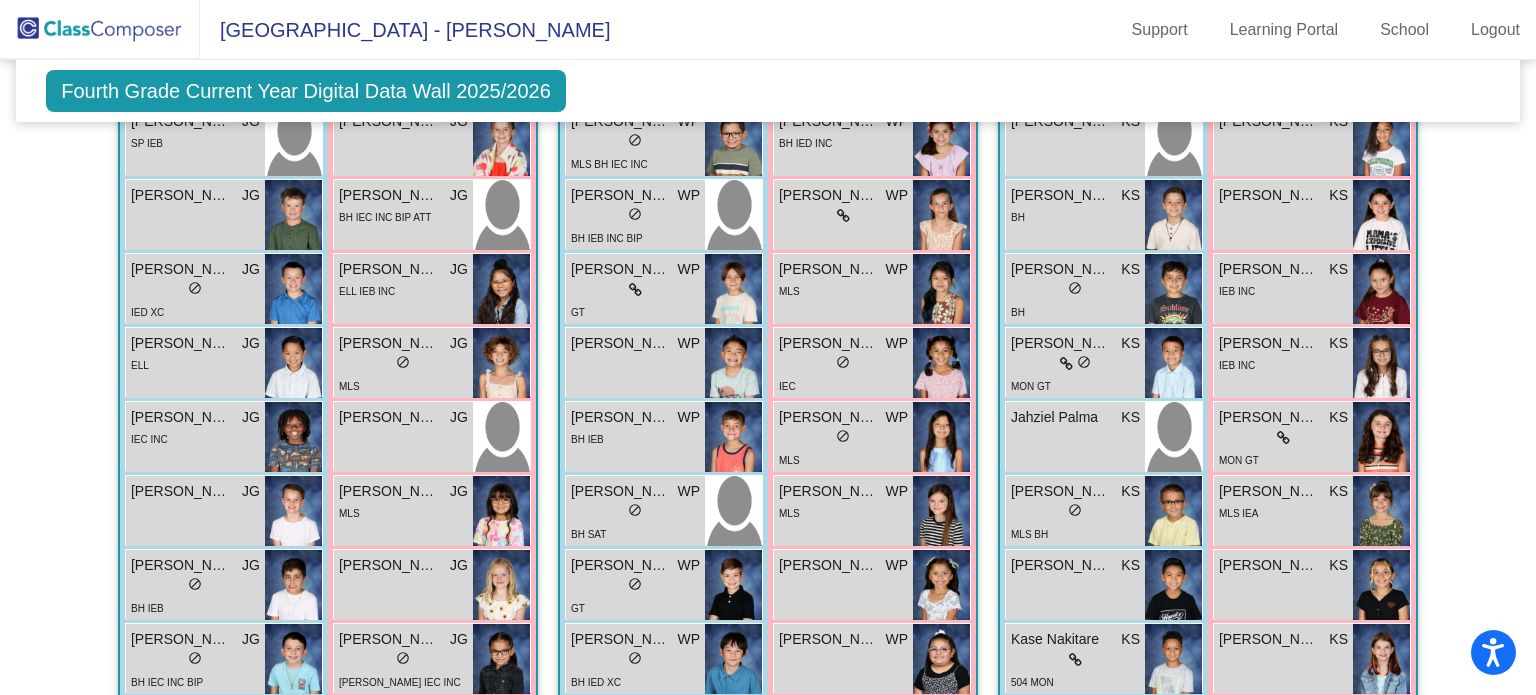 scroll, scrollTop: 622, scrollLeft: 0, axis: vertical 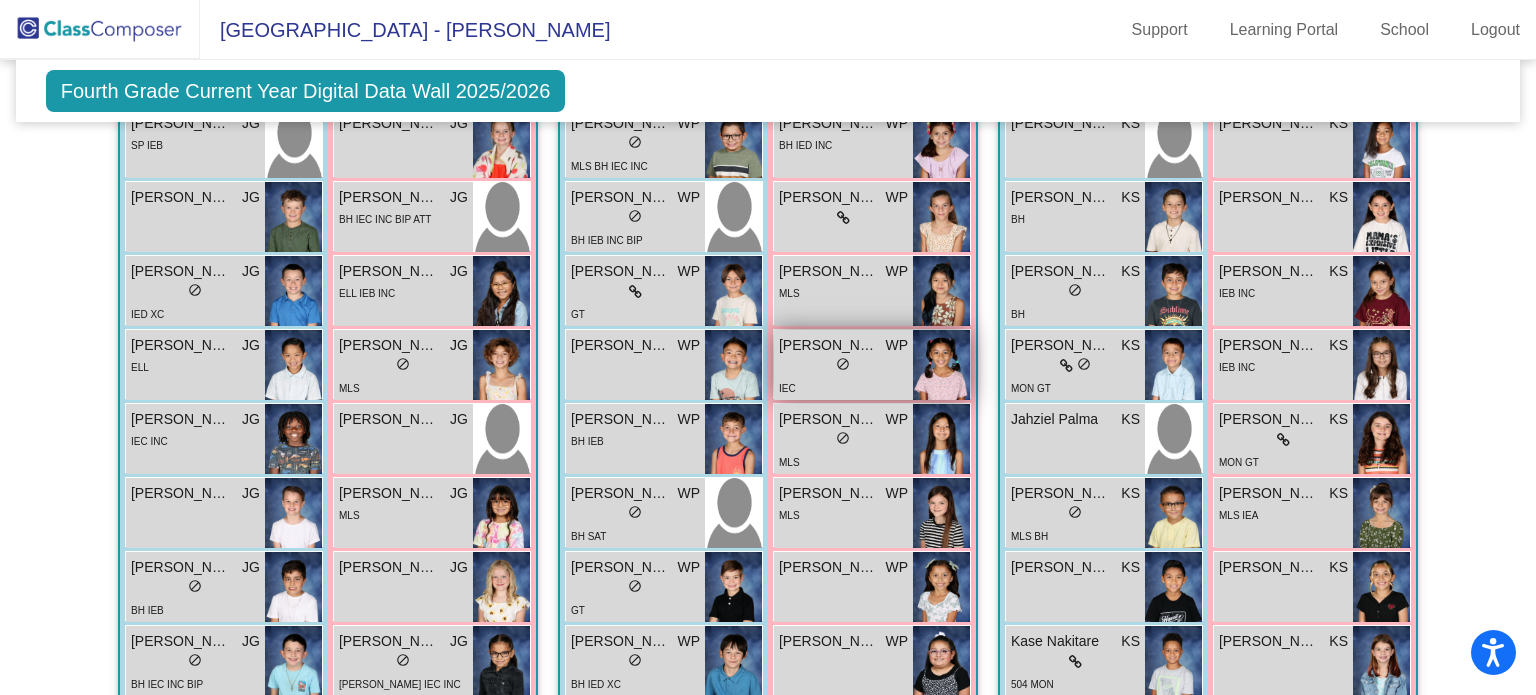 click on "lock do_not_disturb_alt" at bounding box center (843, 366) 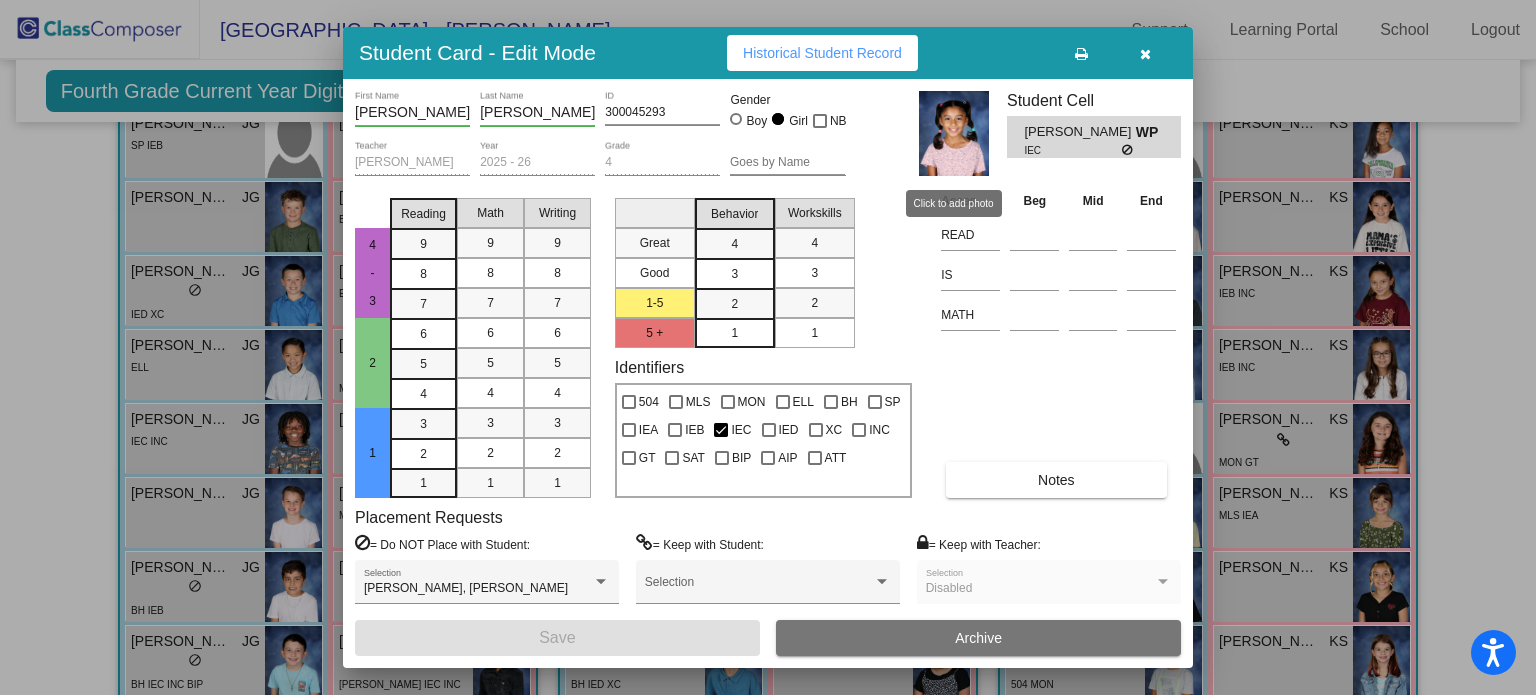 click at bounding box center [954, 133] 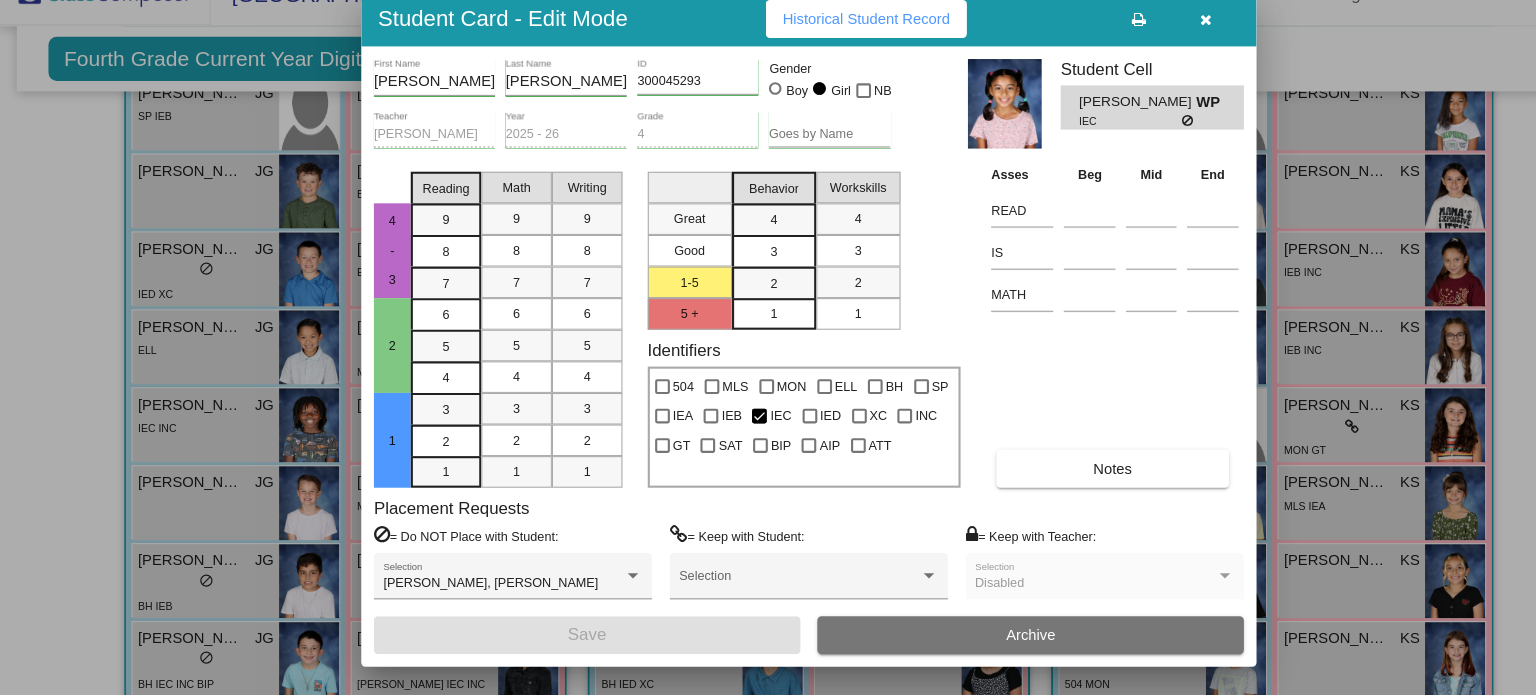 scroll, scrollTop: 0, scrollLeft: 0, axis: both 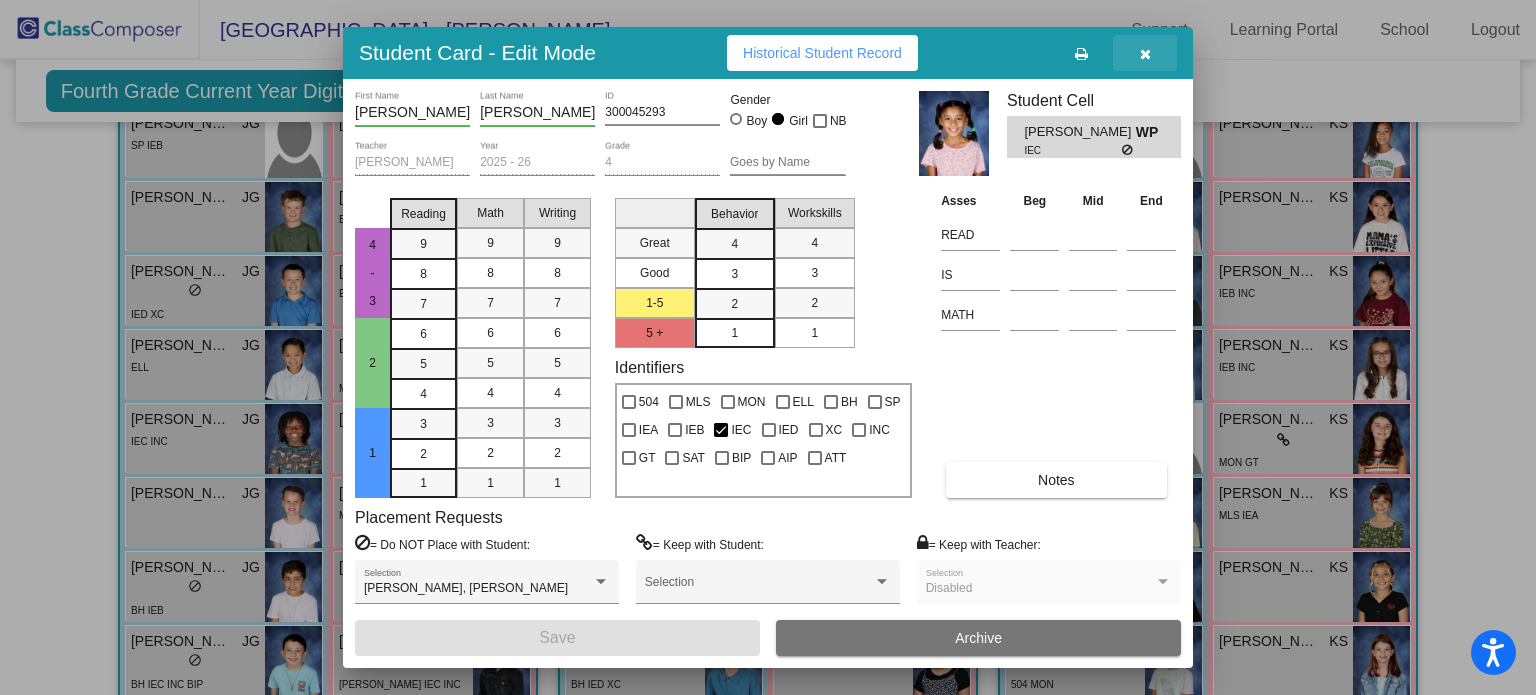 click at bounding box center (1145, 53) 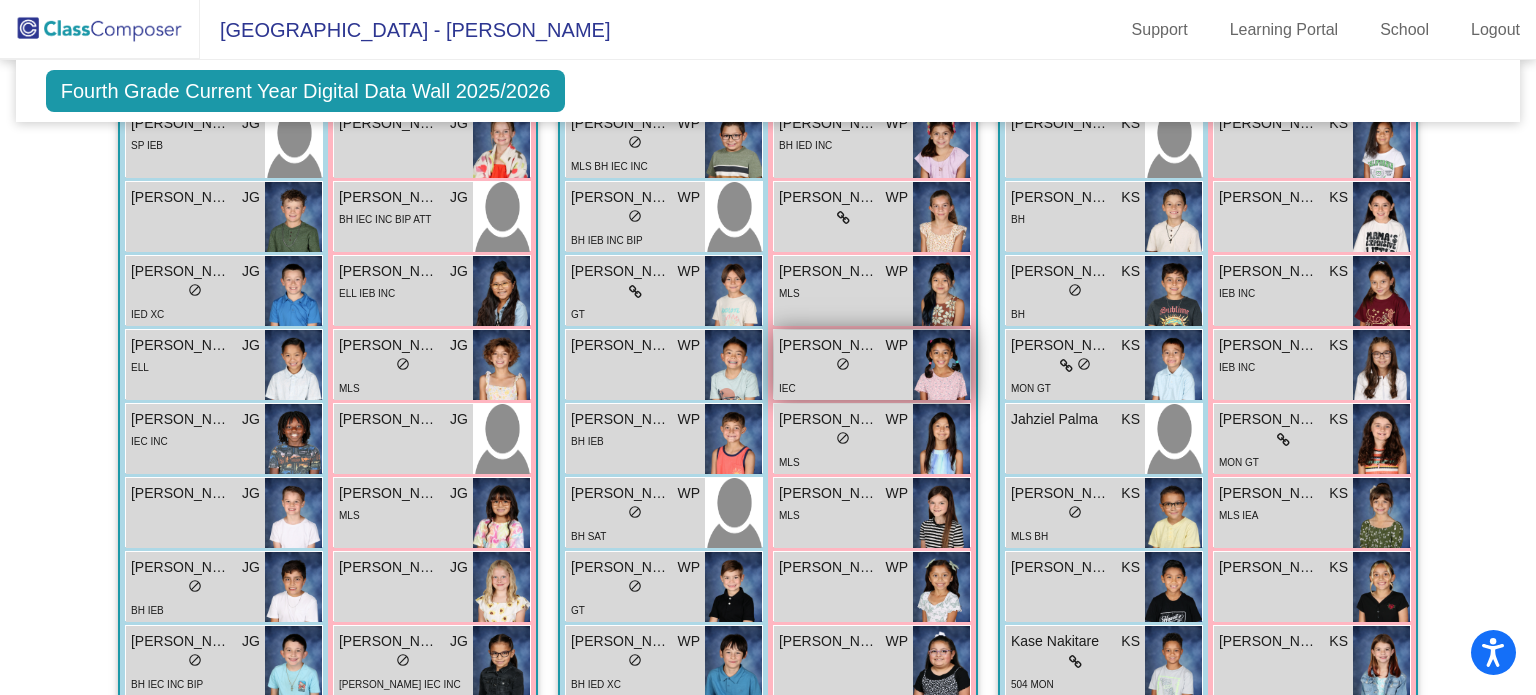 click on "Jasmine Aguilar WP lock do_not_disturb_alt IEC" at bounding box center (843, 365) 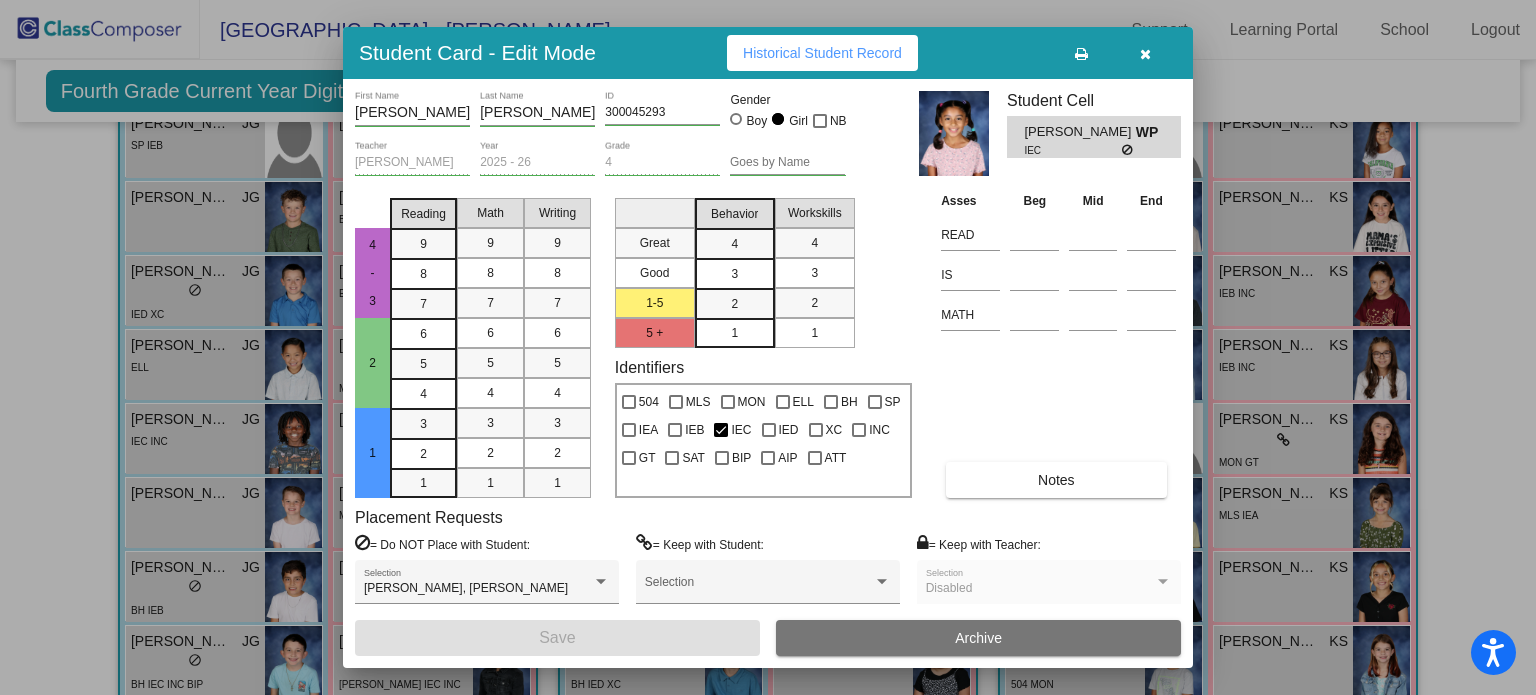 click at bounding box center [1145, 54] 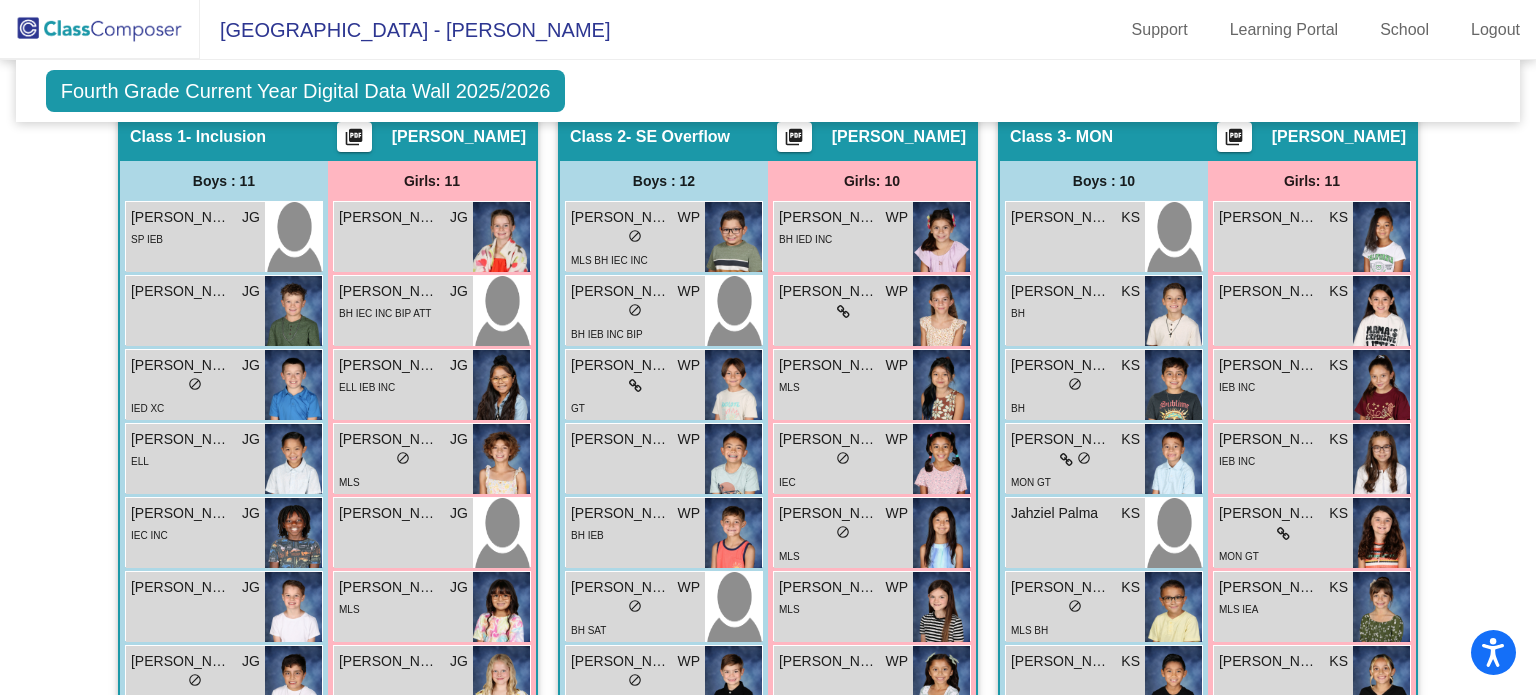scroll, scrollTop: 464, scrollLeft: 0, axis: vertical 